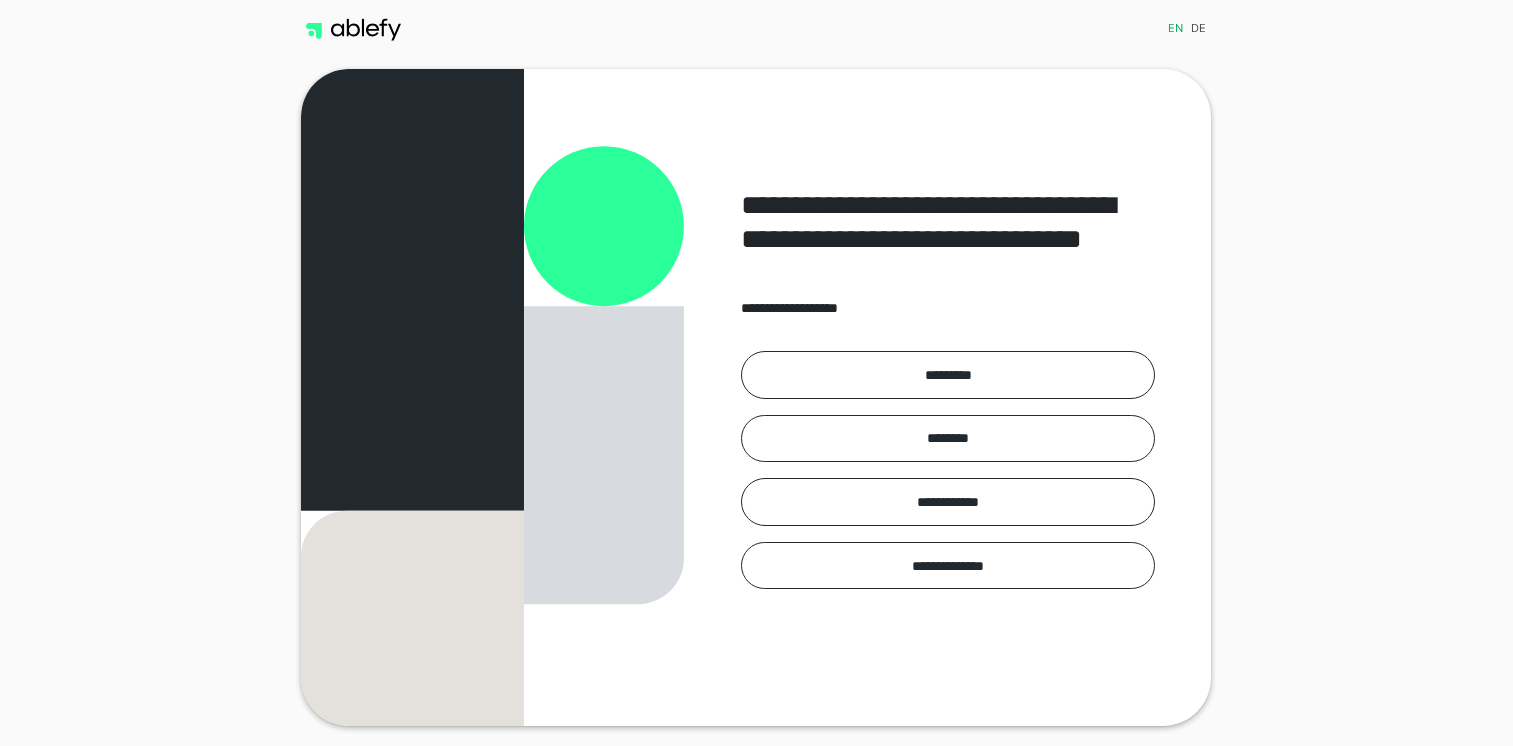 scroll, scrollTop: 0, scrollLeft: 0, axis: both 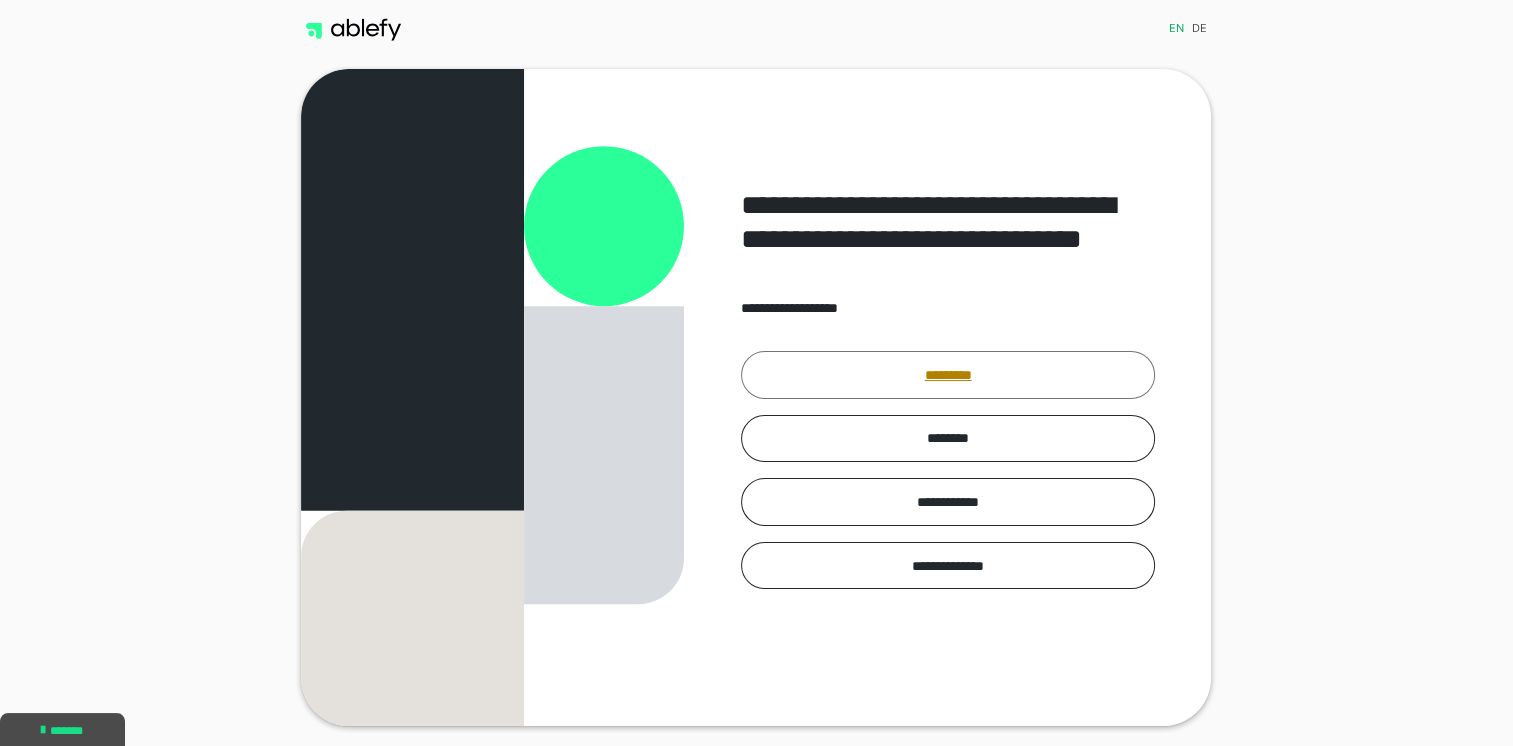 click on "*********" at bounding box center [948, 375] 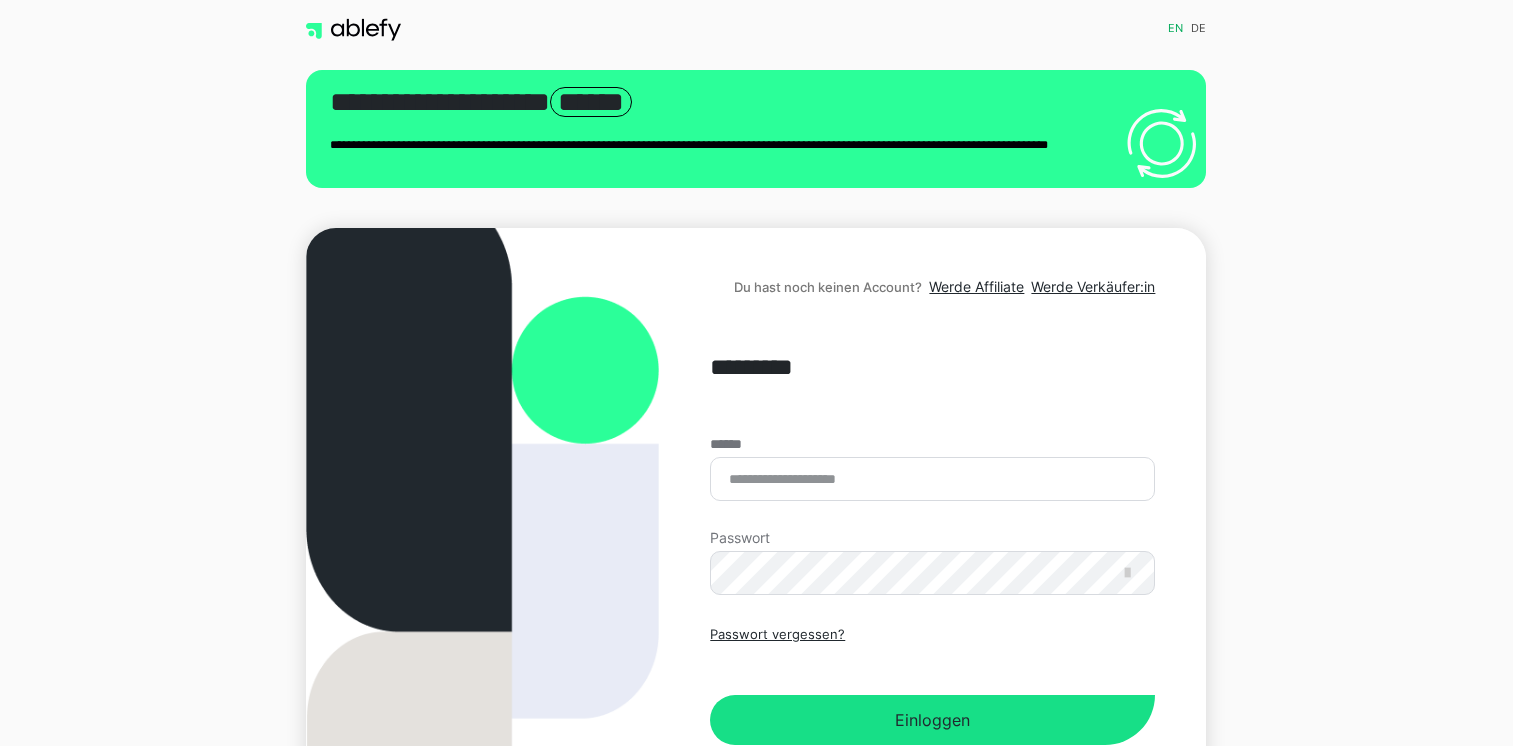 scroll, scrollTop: 0, scrollLeft: 0, axis: both 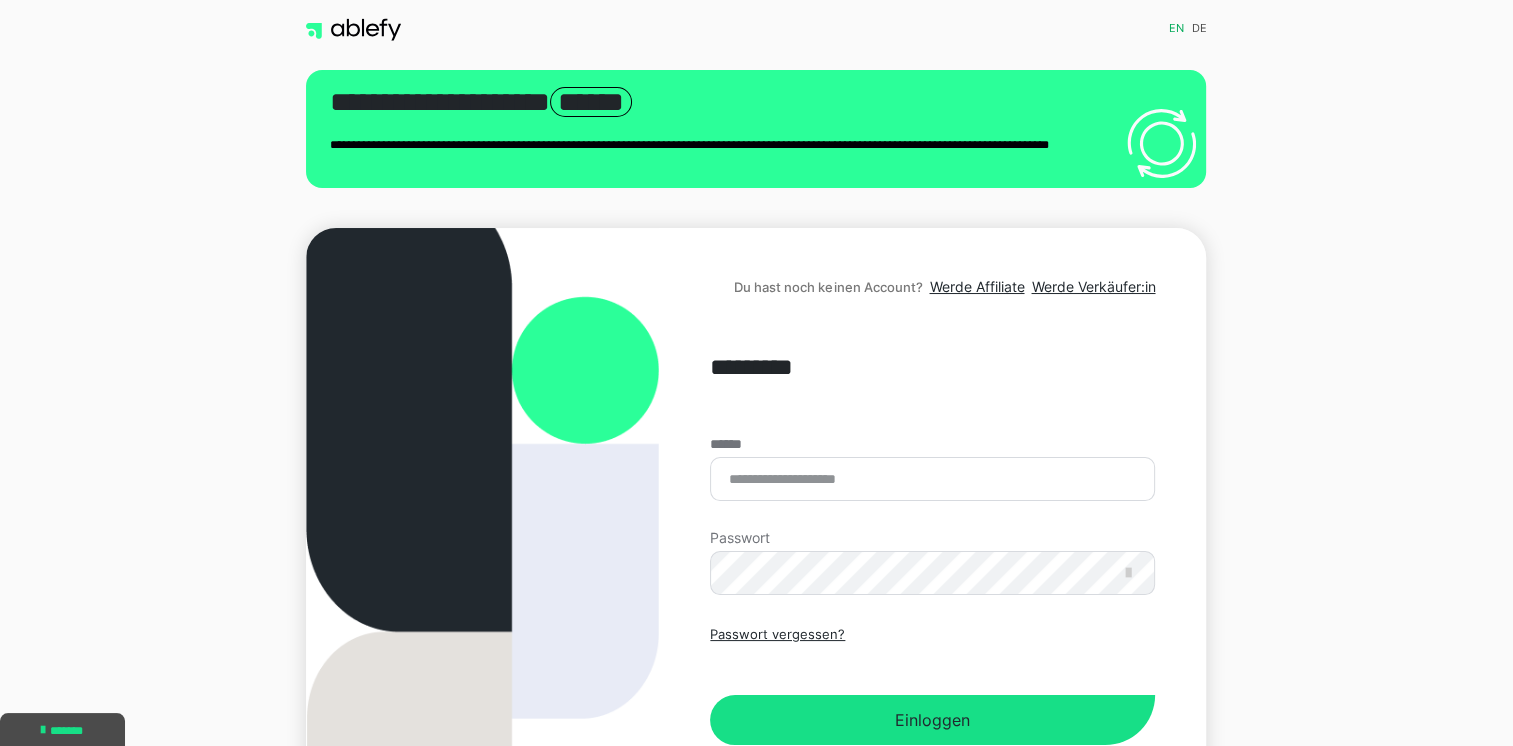 click on "******" at bounding box center [591, 102] 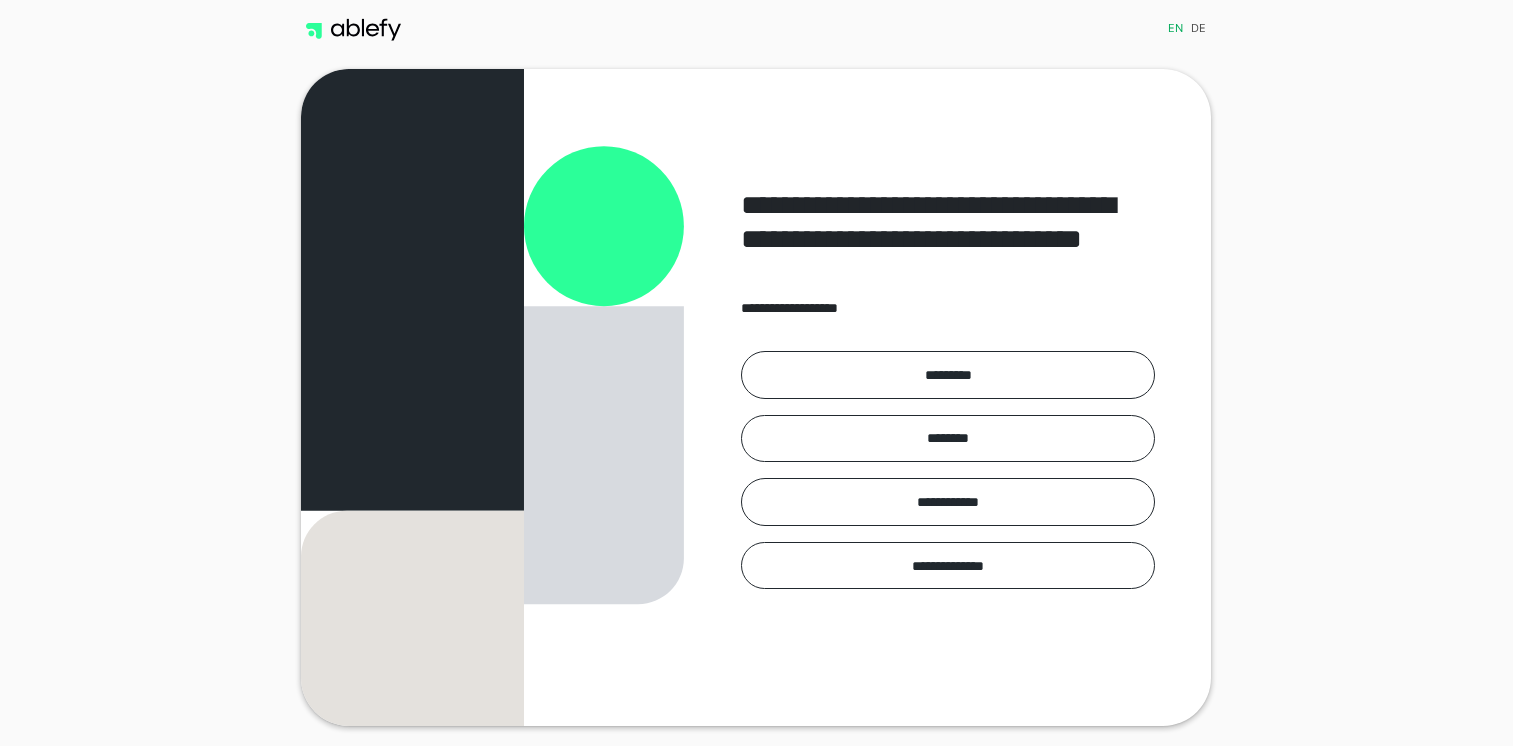 scroll, scrollTop: 0, scrollLeft: 0, axis: both 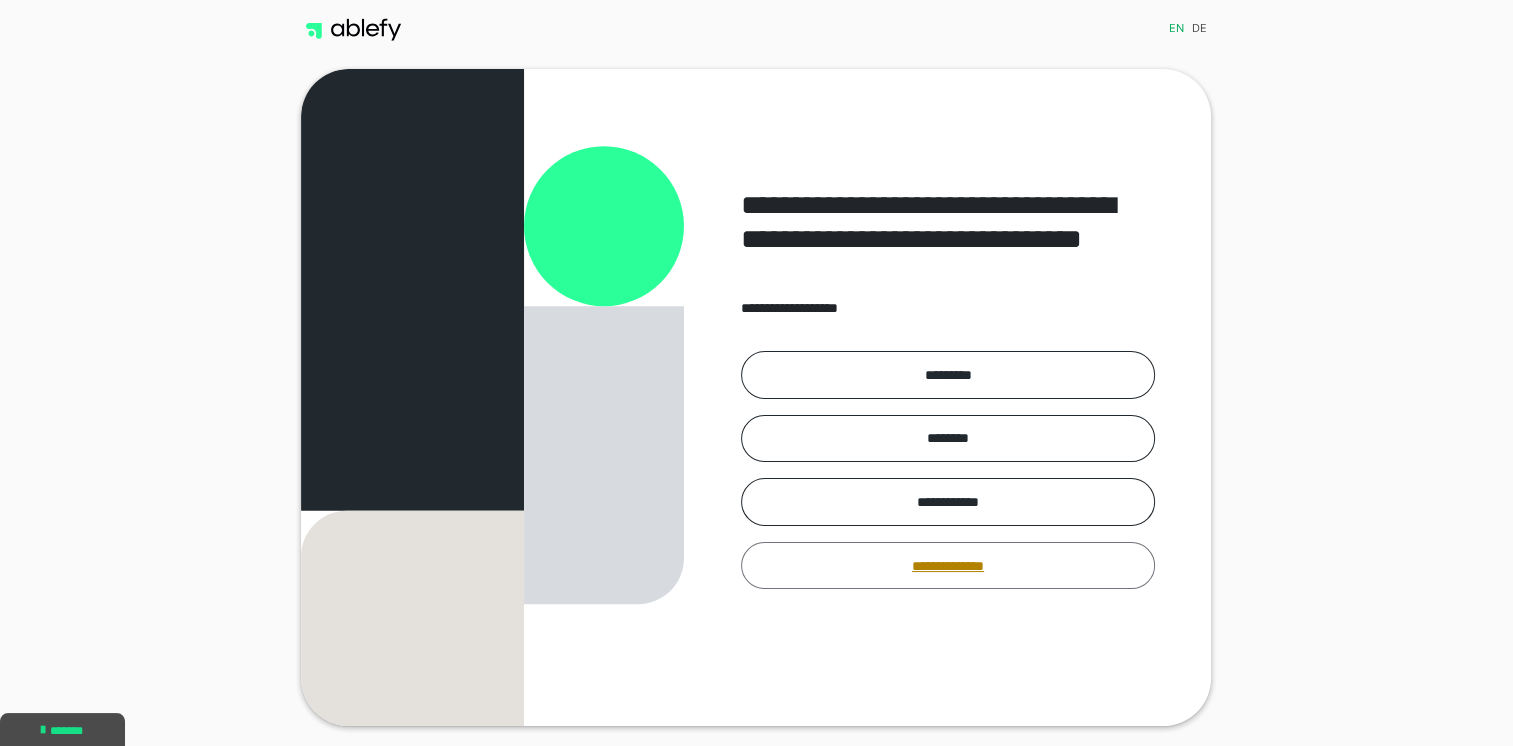 click on "**********" at bounding box center [948, 566] 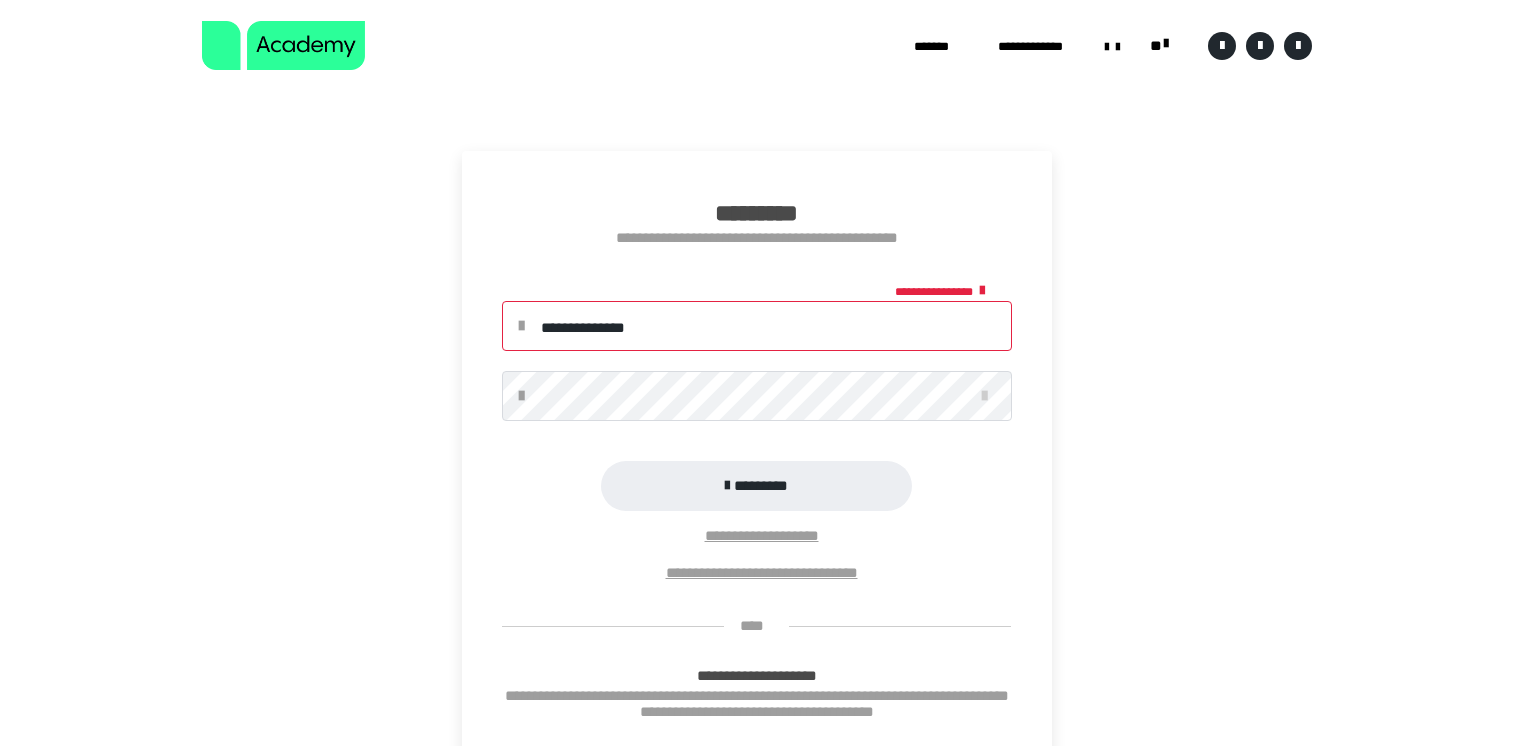 scroll, scrollTop: 0, scrollLeft: 0, axis: both 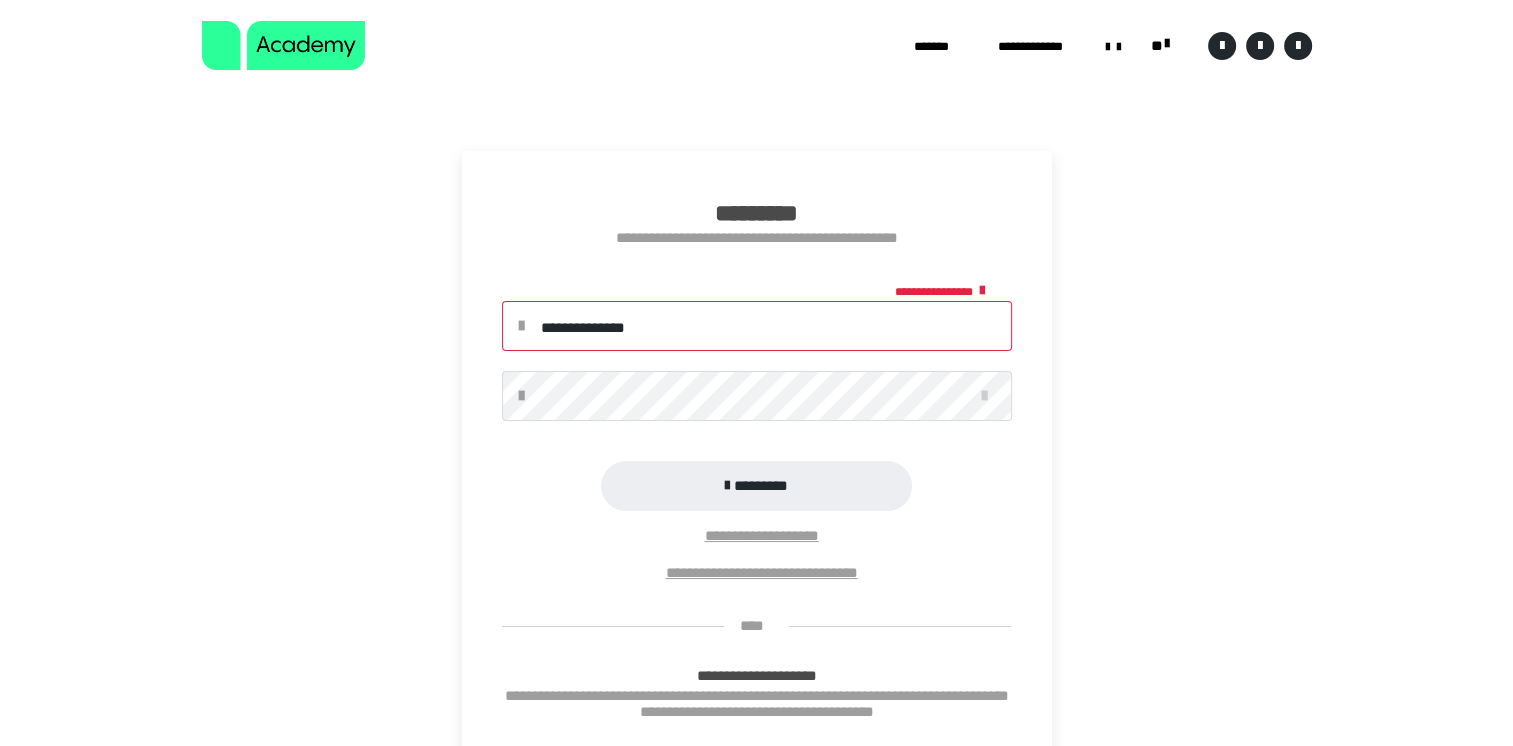 type on "**********" 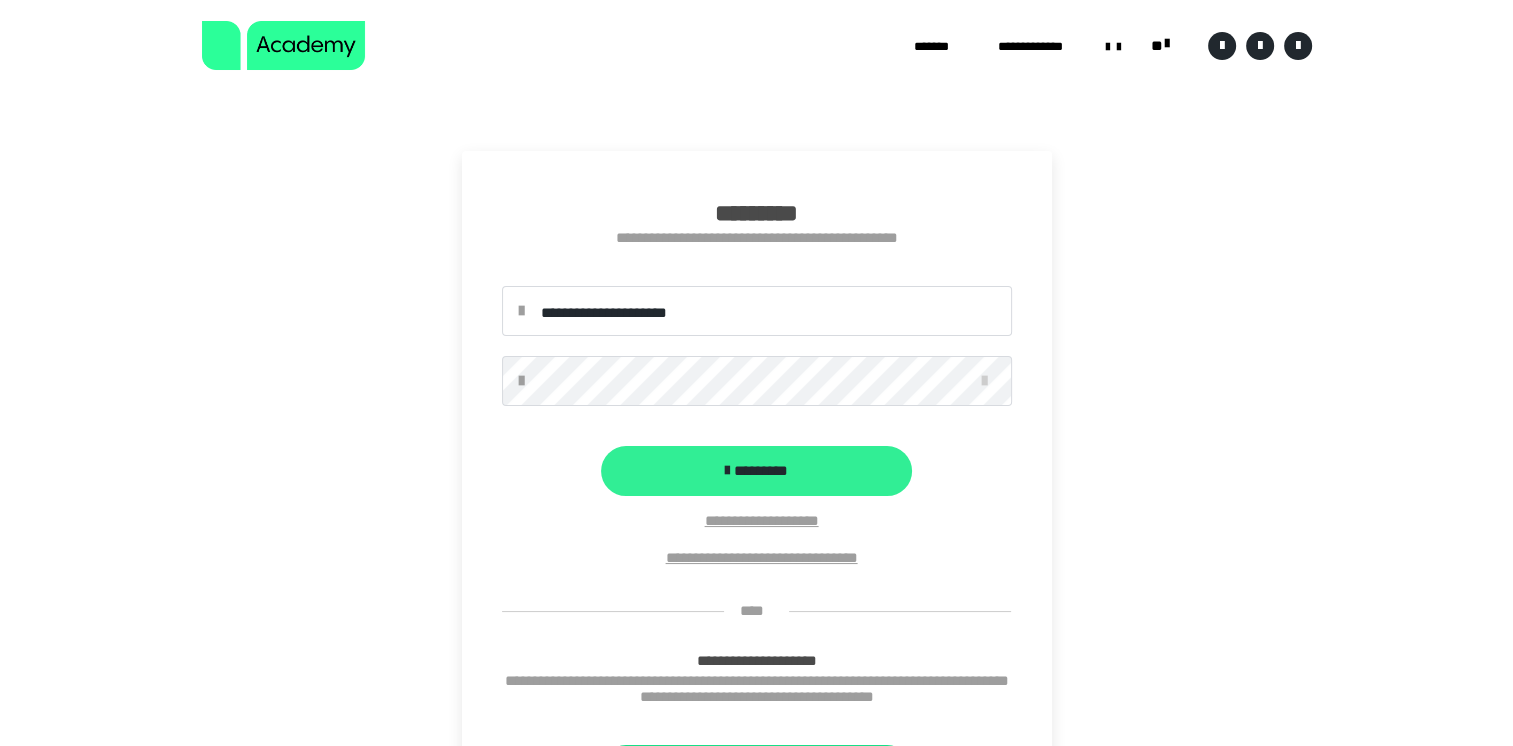 click on "*********" at bounding box center [756, 471] 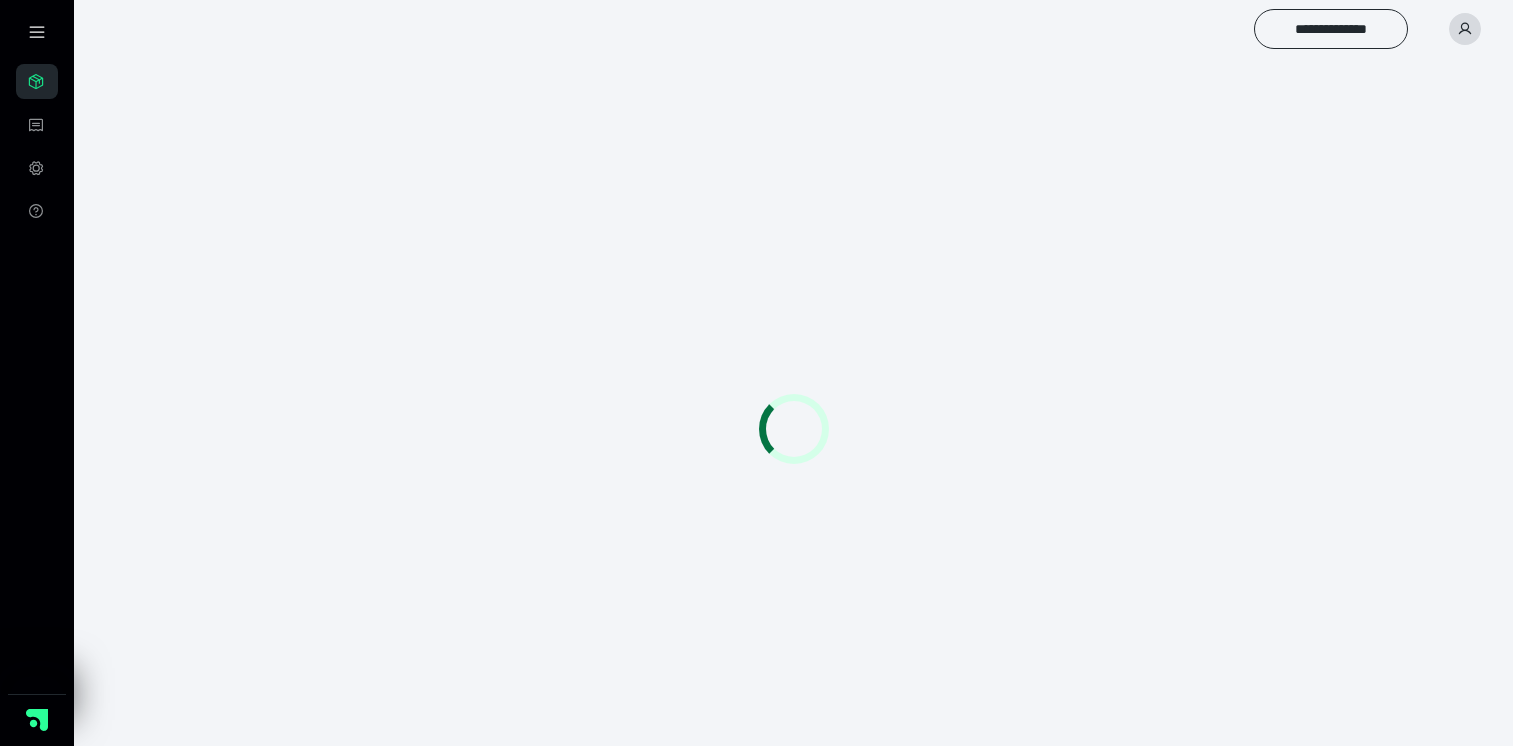 scroll, scrollTop: 0, scrollLeft: 0, axis: both 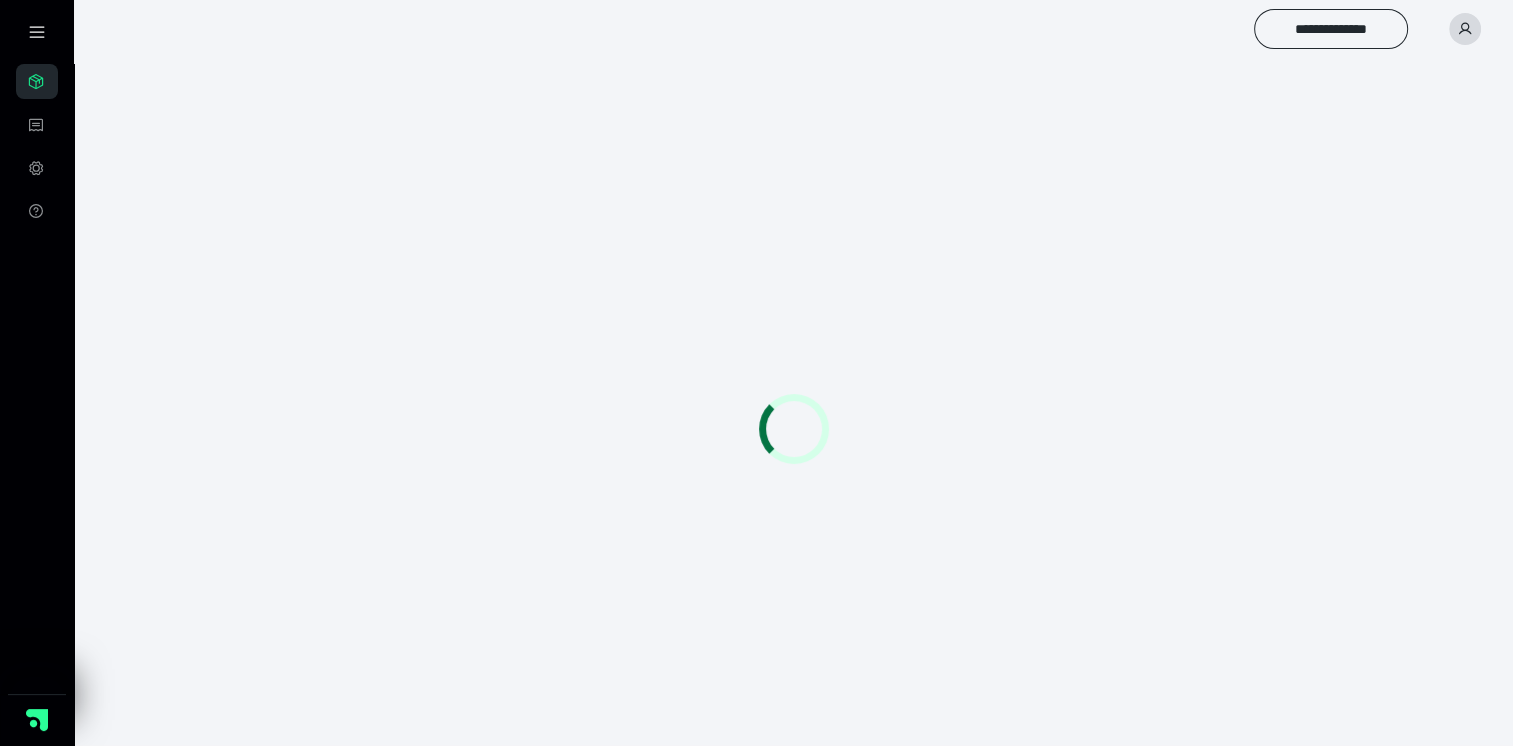click at bounding box center [1465, 29] 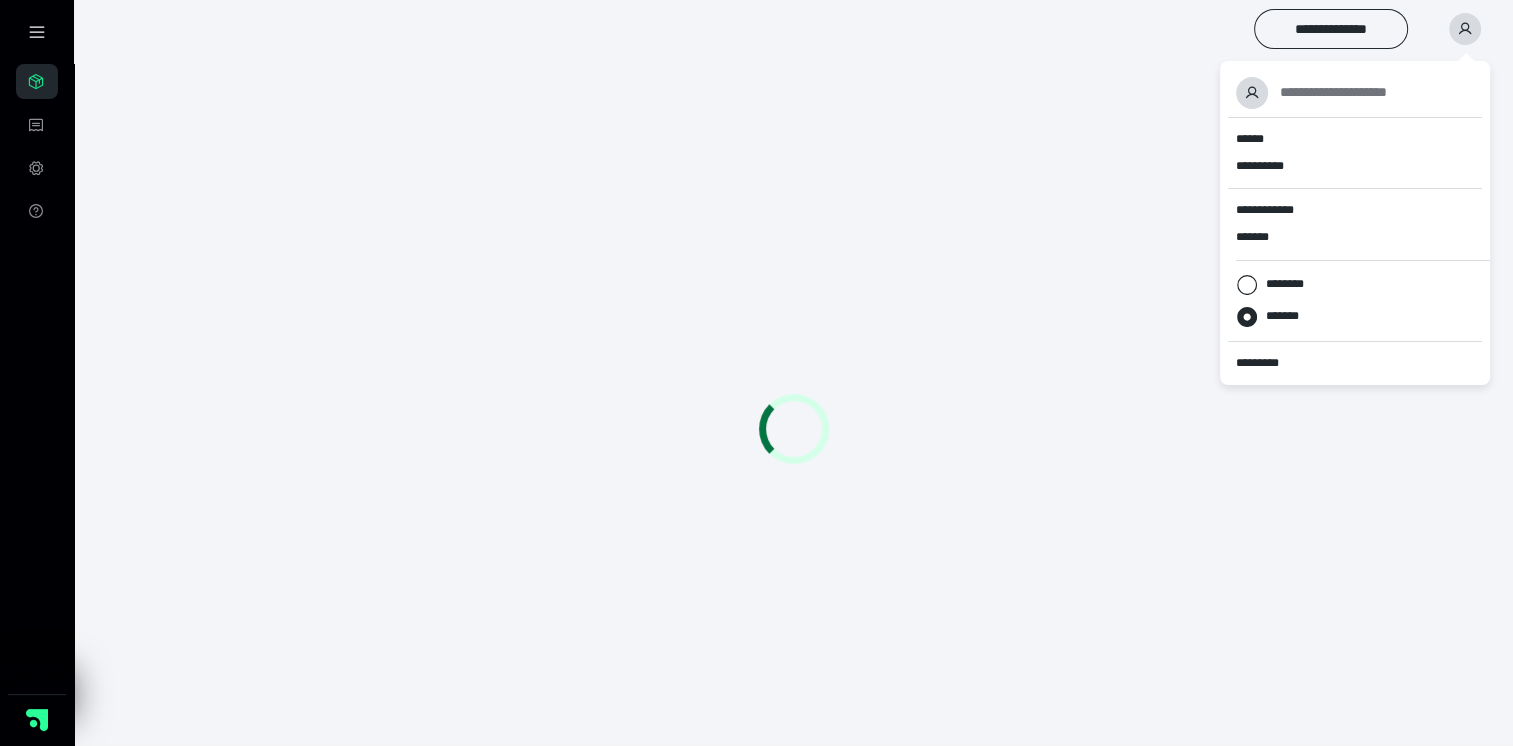 click at bounding box center [1465, 29] 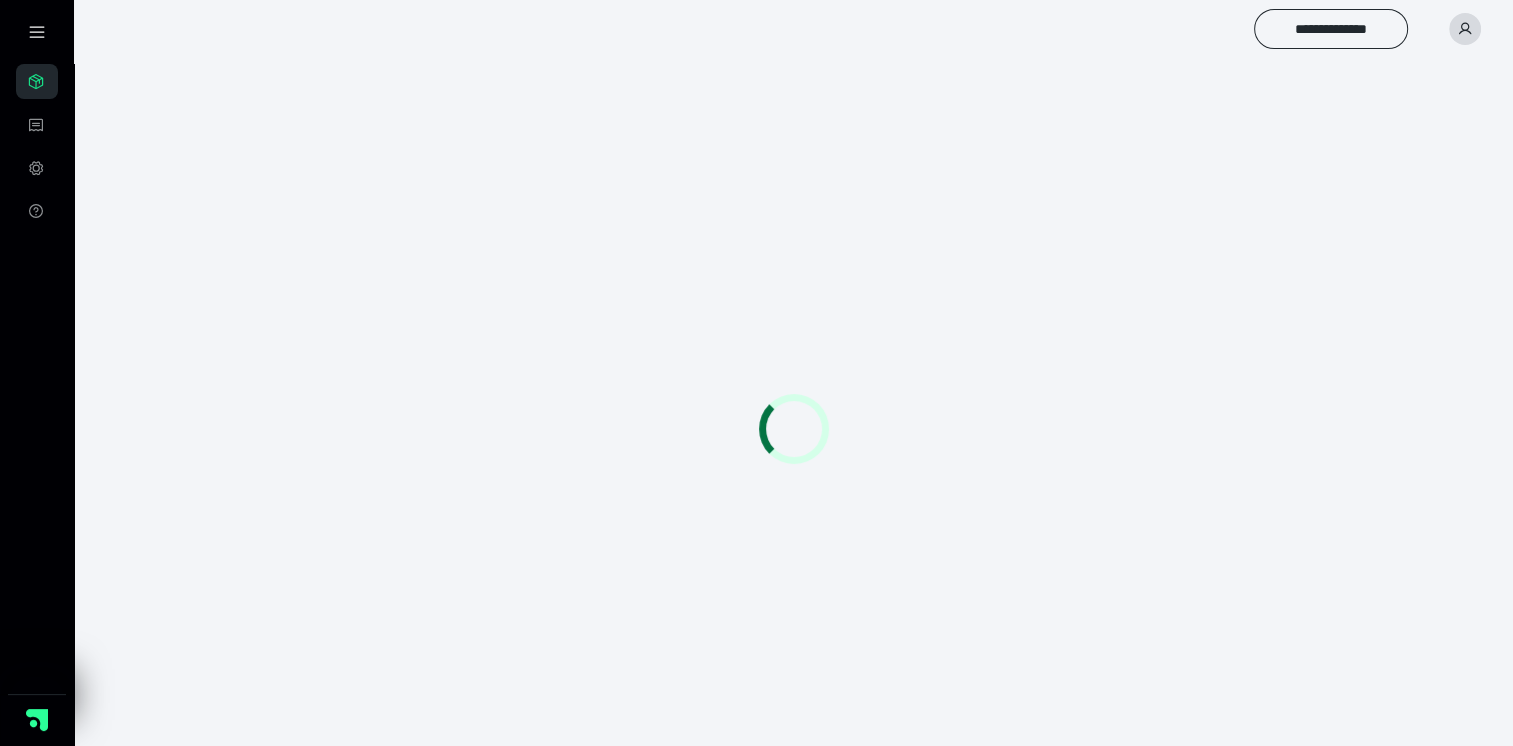 click 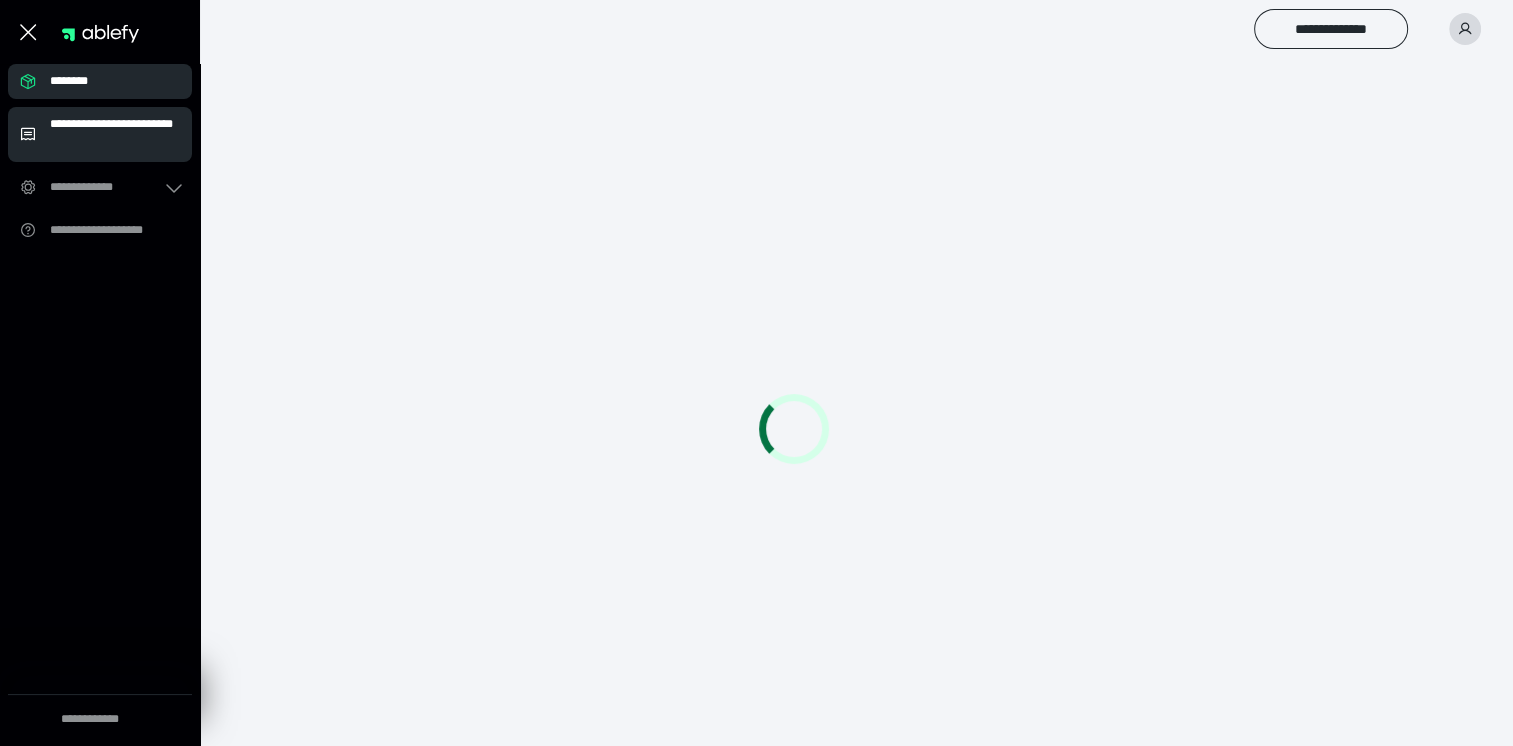 click on "**********" at bounding box center (115, 134) 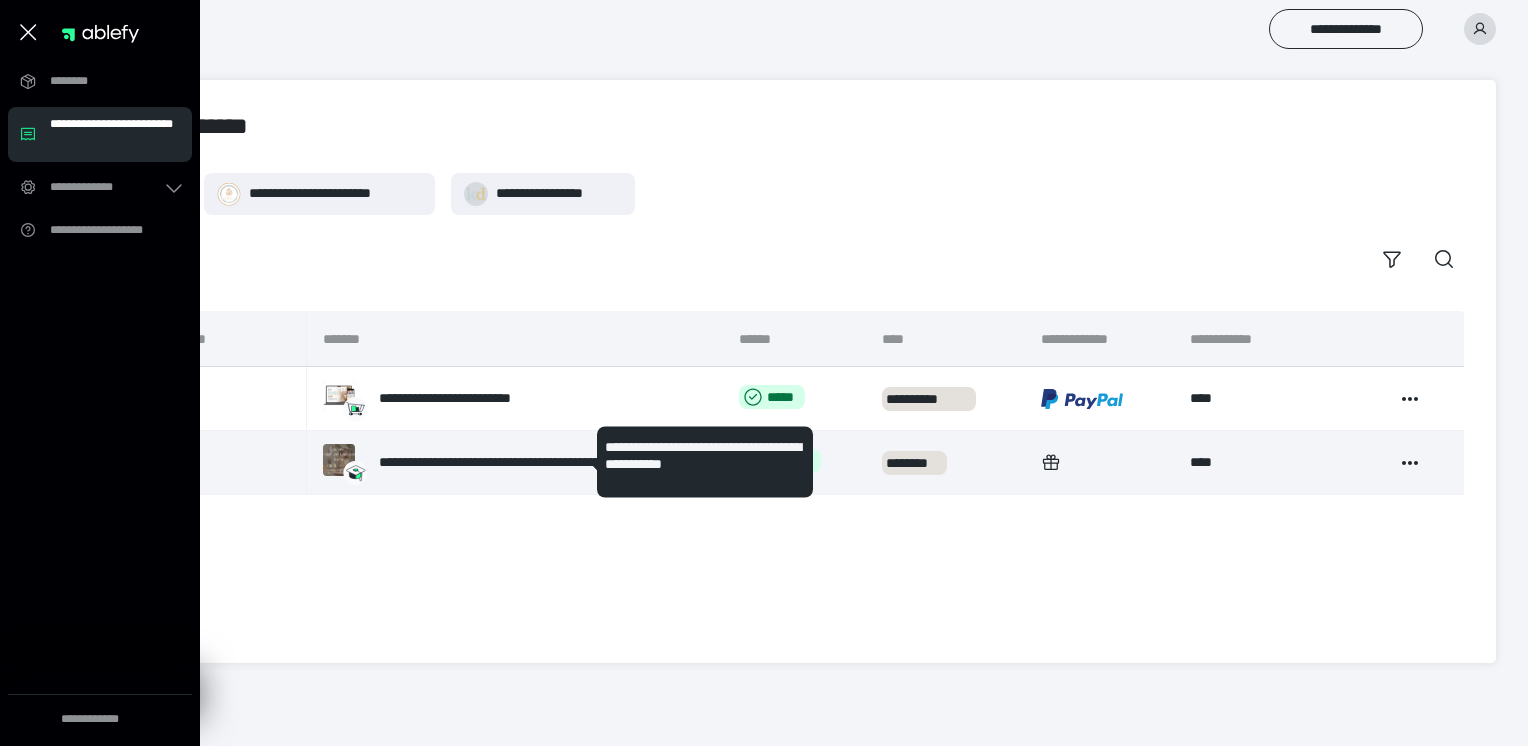 click on "**********" at bounding box center (501, 462) 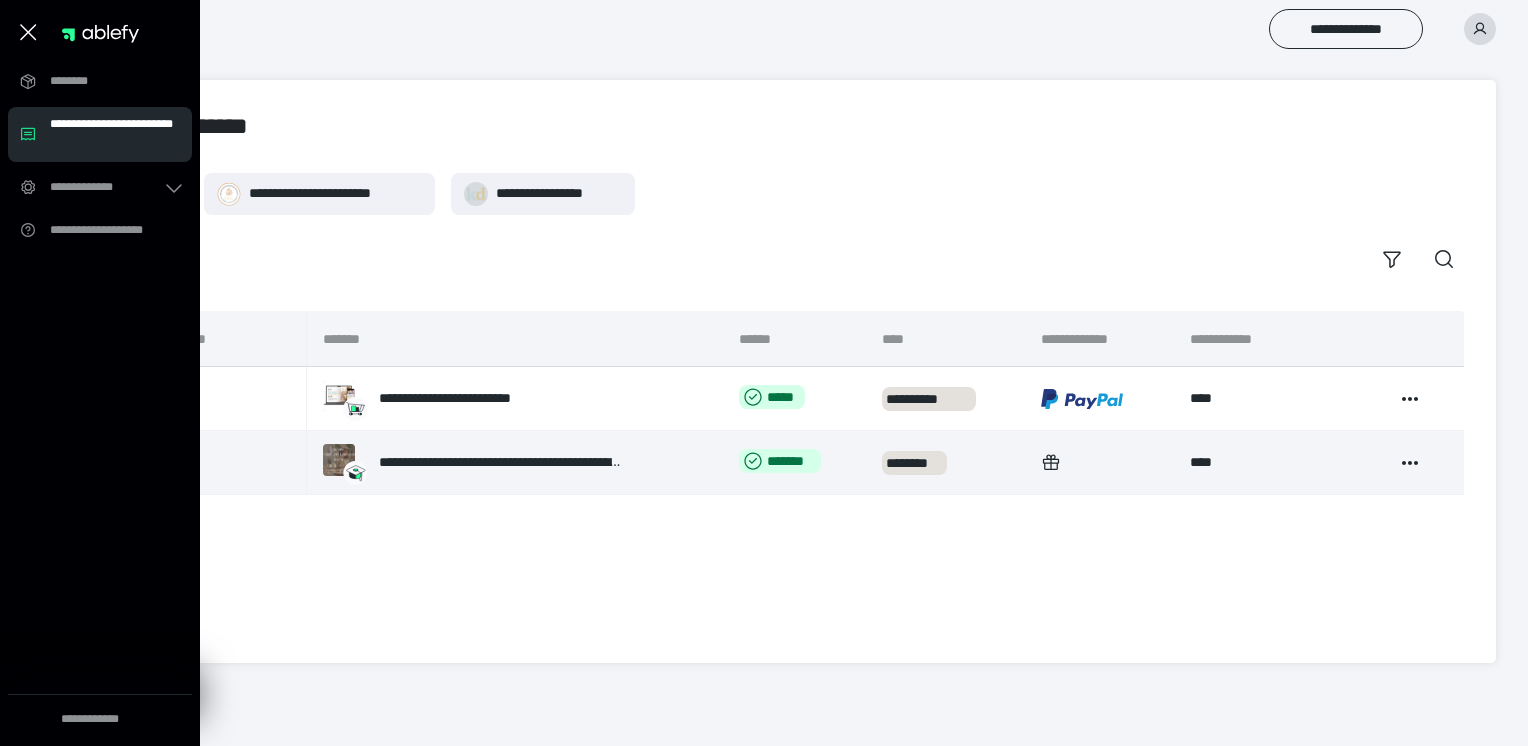 click on "**********" at bounding box center [473, 462] 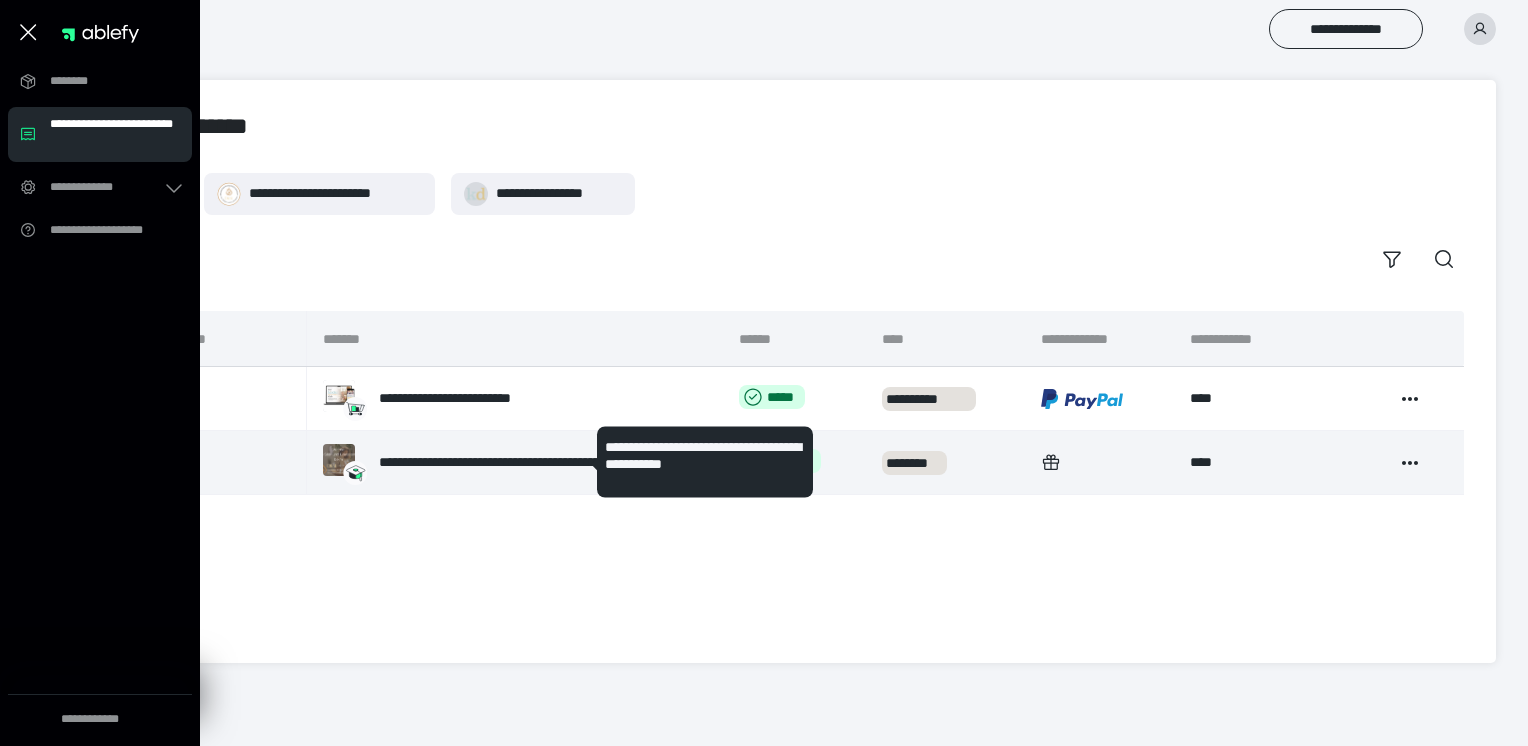 click on "**********" at bounding box center (501, 462) 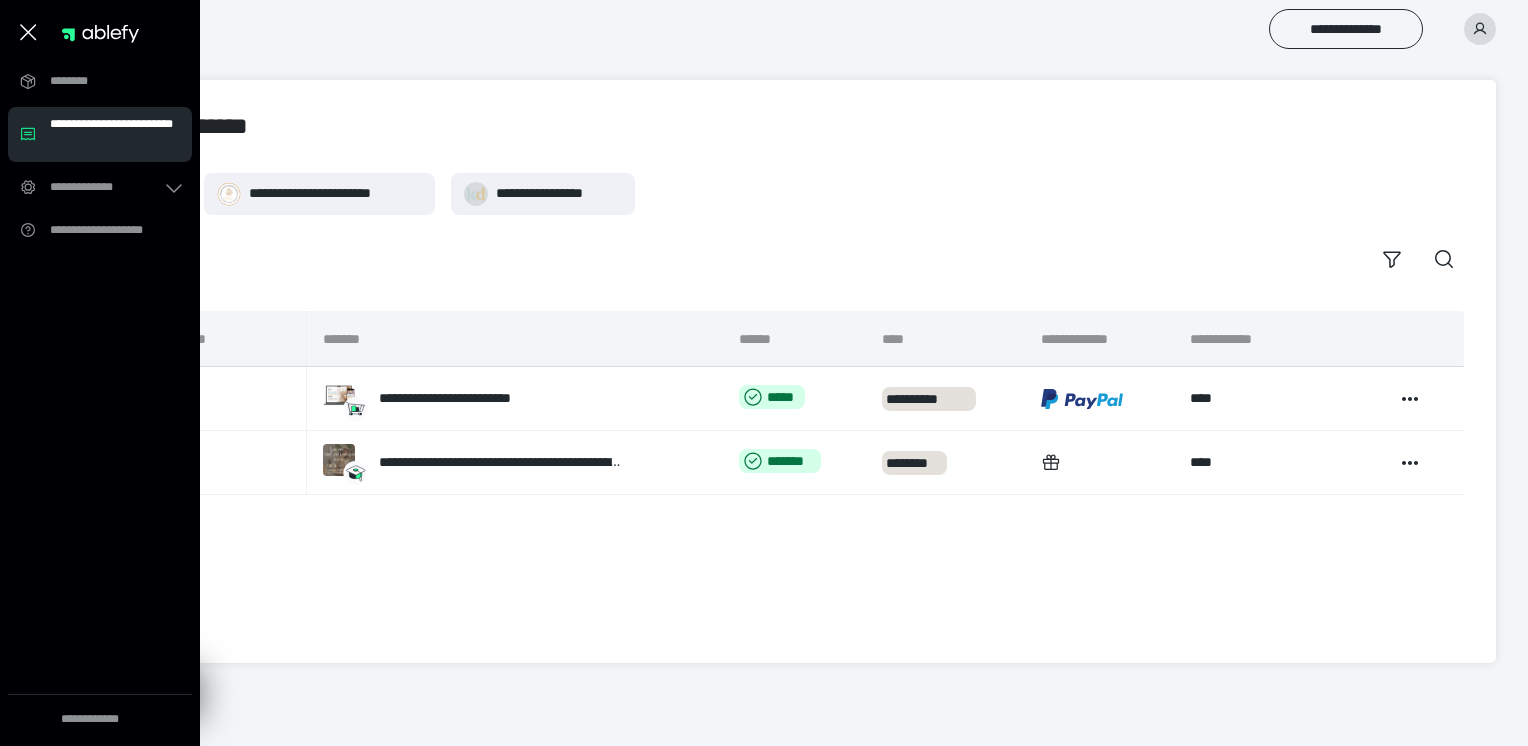 click at bounding box center [28, 32] 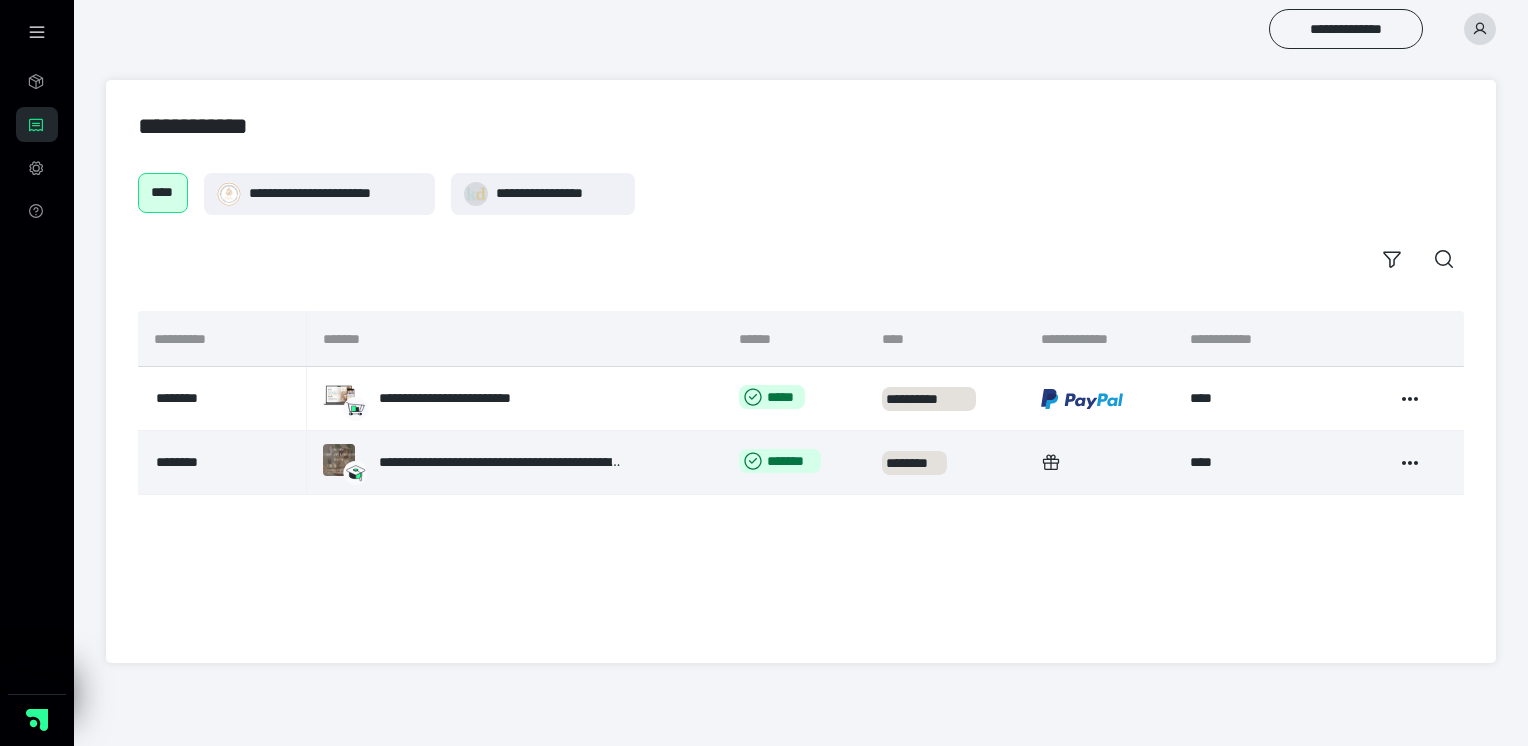 click on "**********" at bounding box center (222, 463) 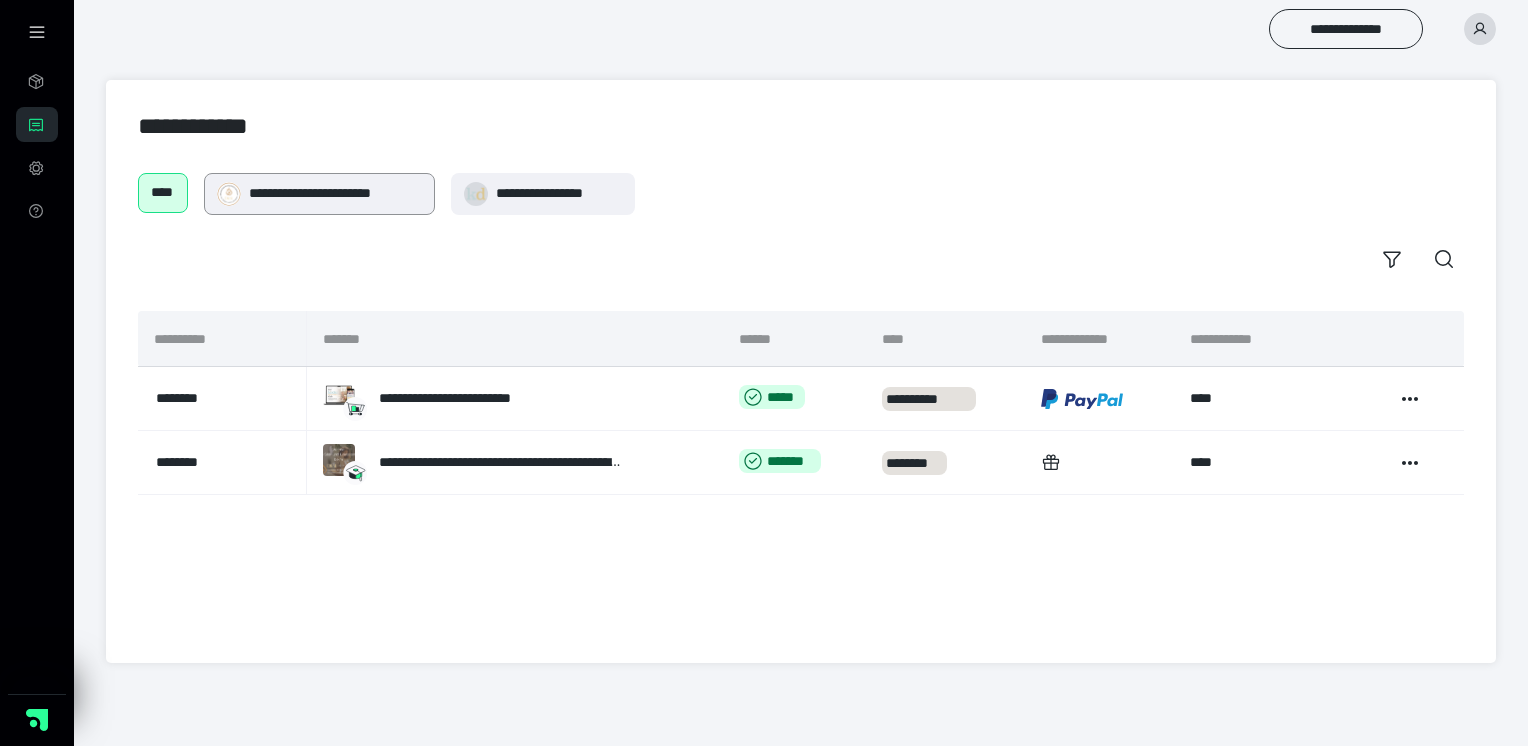 click on "**********" at bounding box center [319, 194] 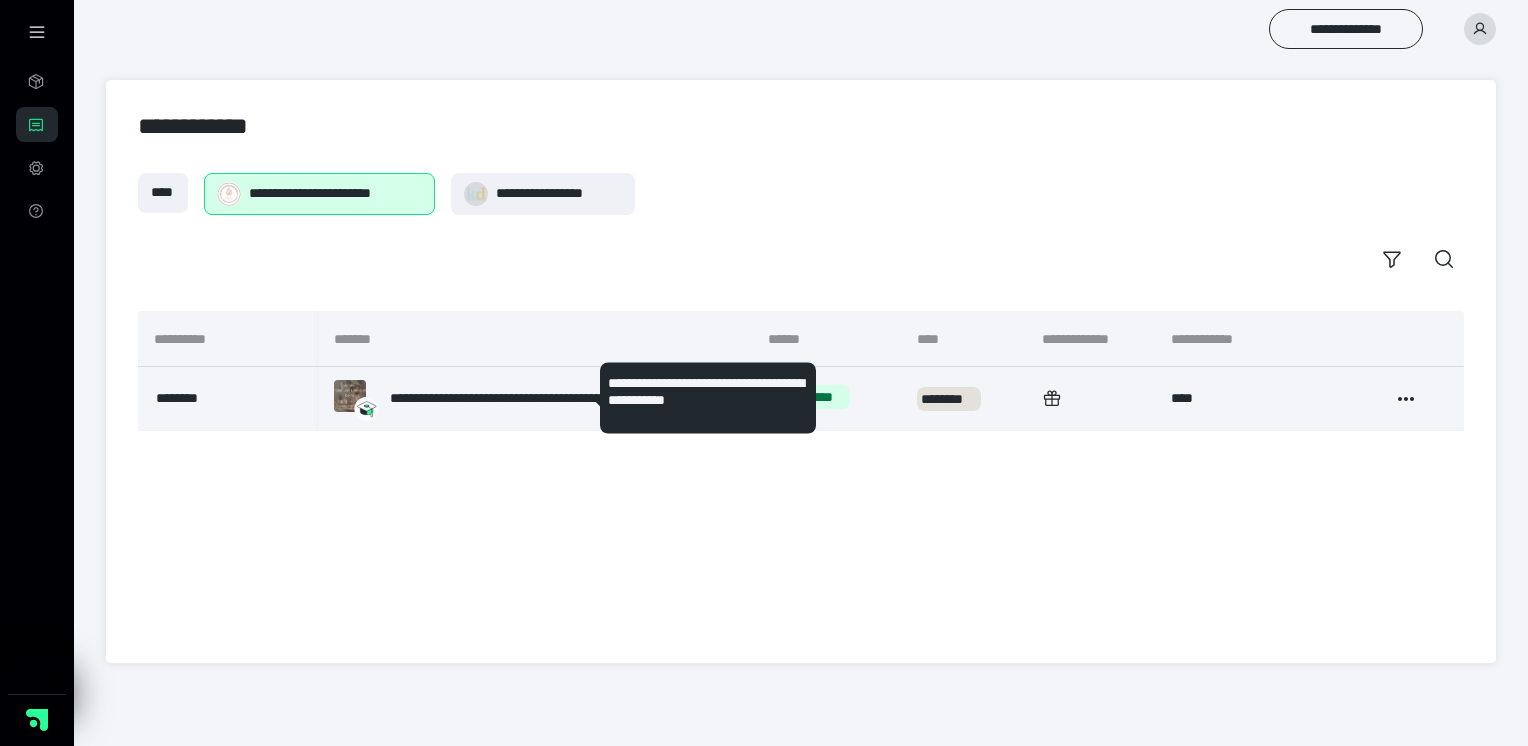 click on "**********" at bounding box center (512, 398) 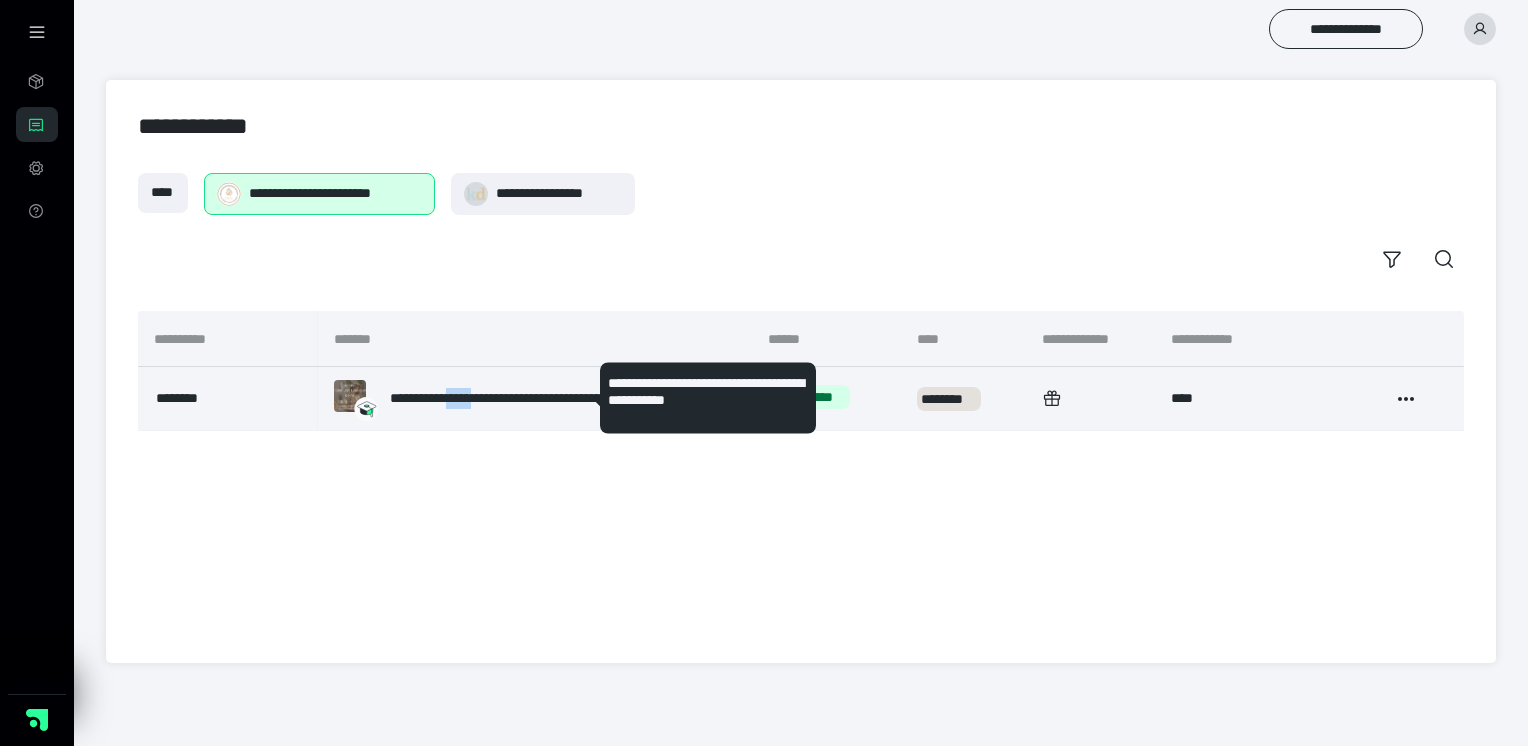 click on "**********" at bounding box center [512, 398] 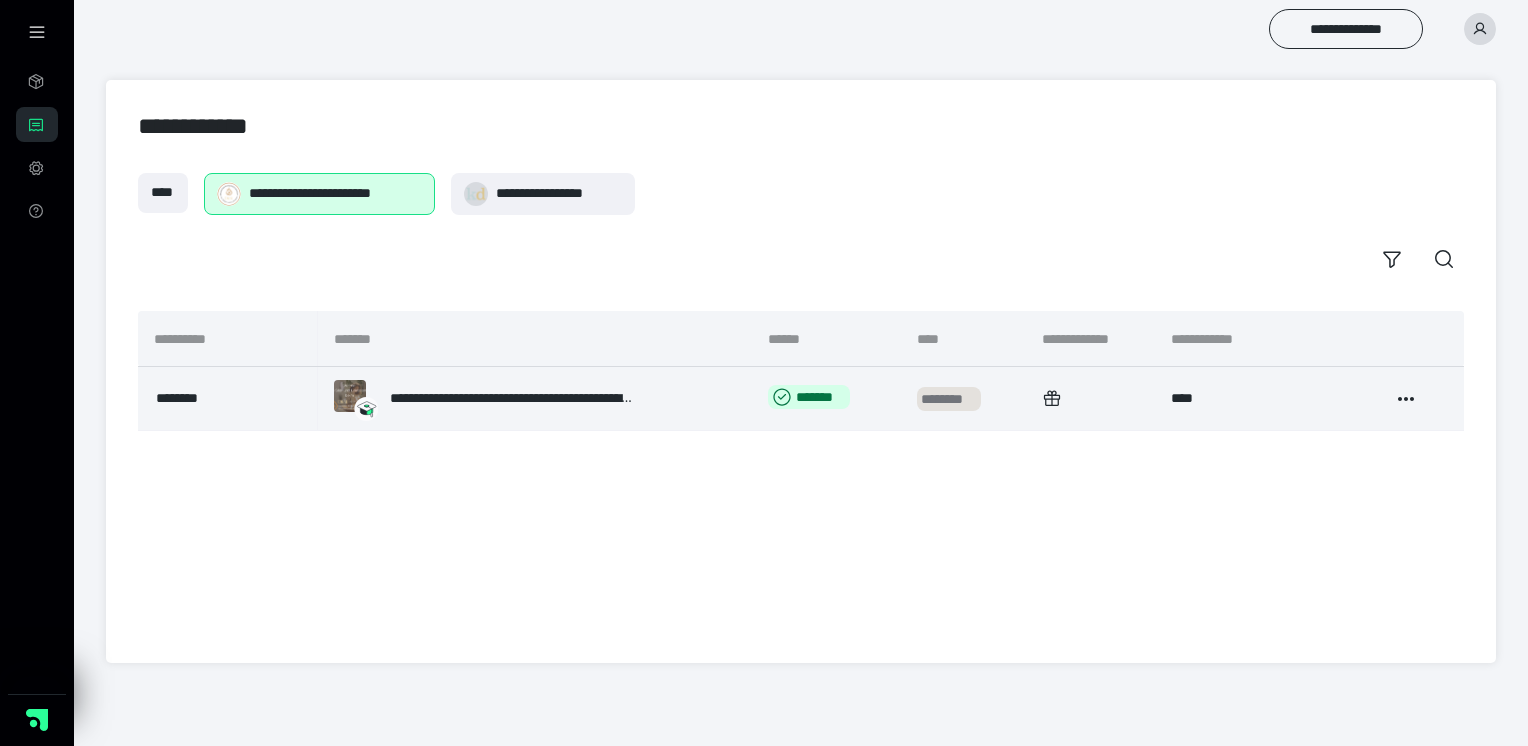 click on "********" at bounding box center [949, 399] 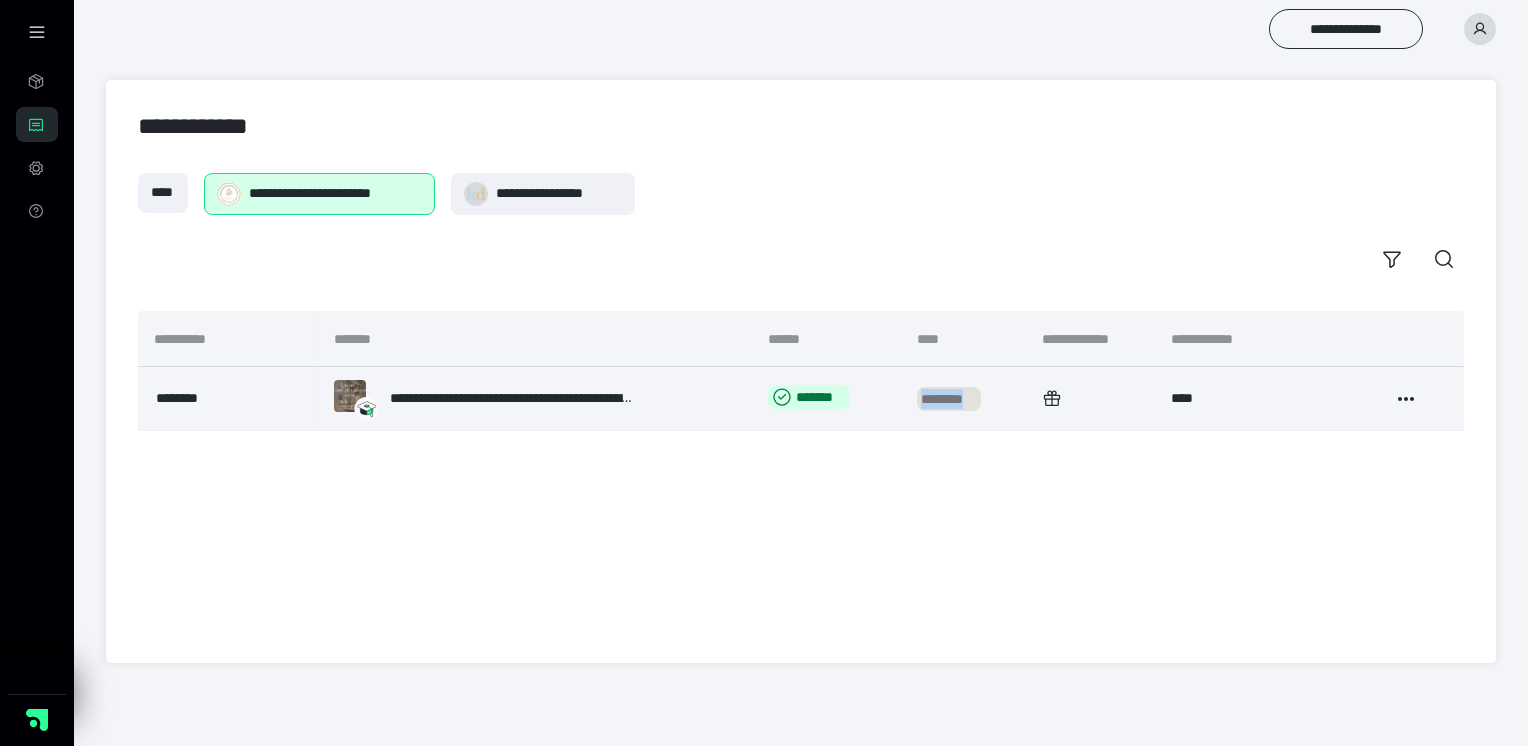 click on "********" at bounding box center [949, 399] 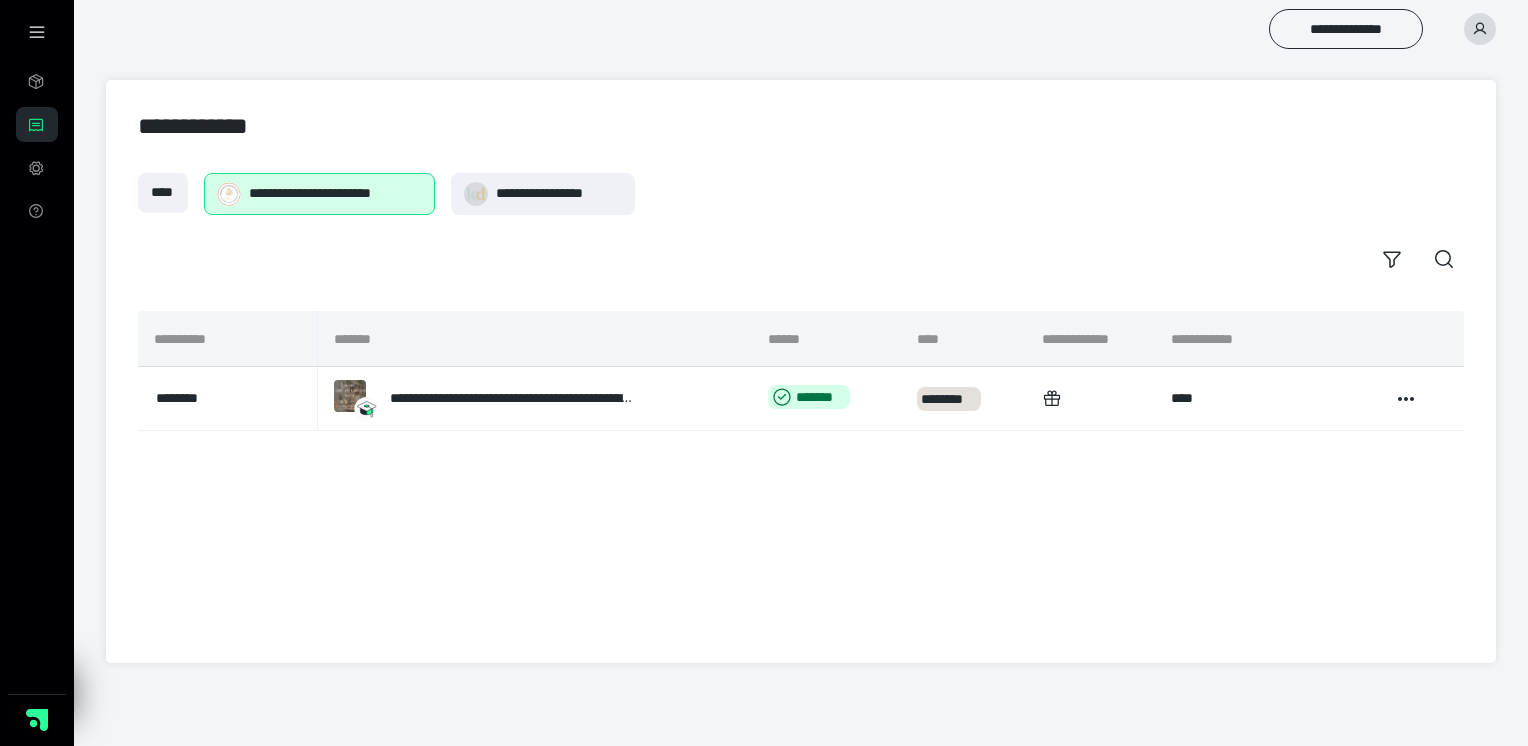 click on "**********" at bounding box center [801, 371] 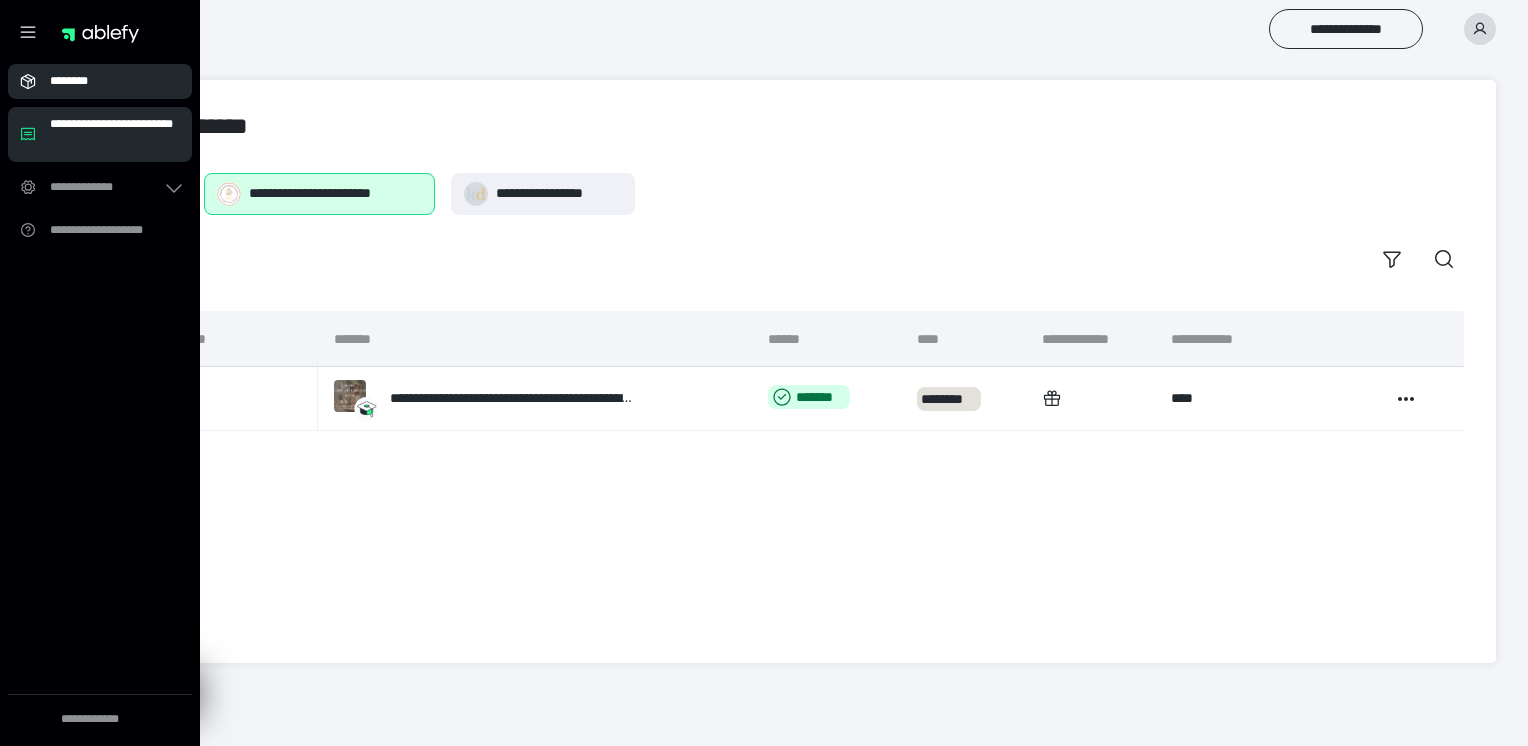 click on "********" at bounding box center [100, 81] 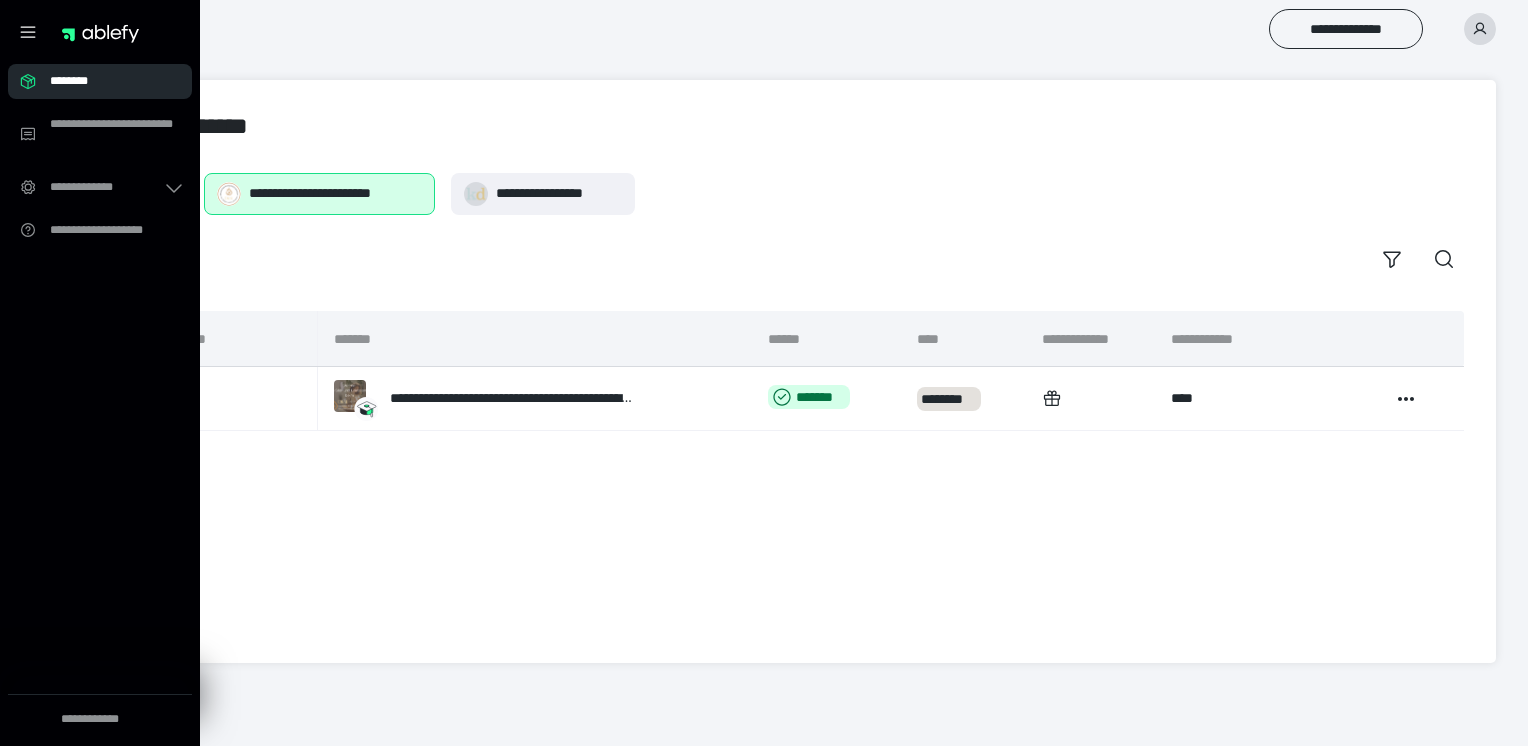 click on "********" at bounding box center (100, 81) 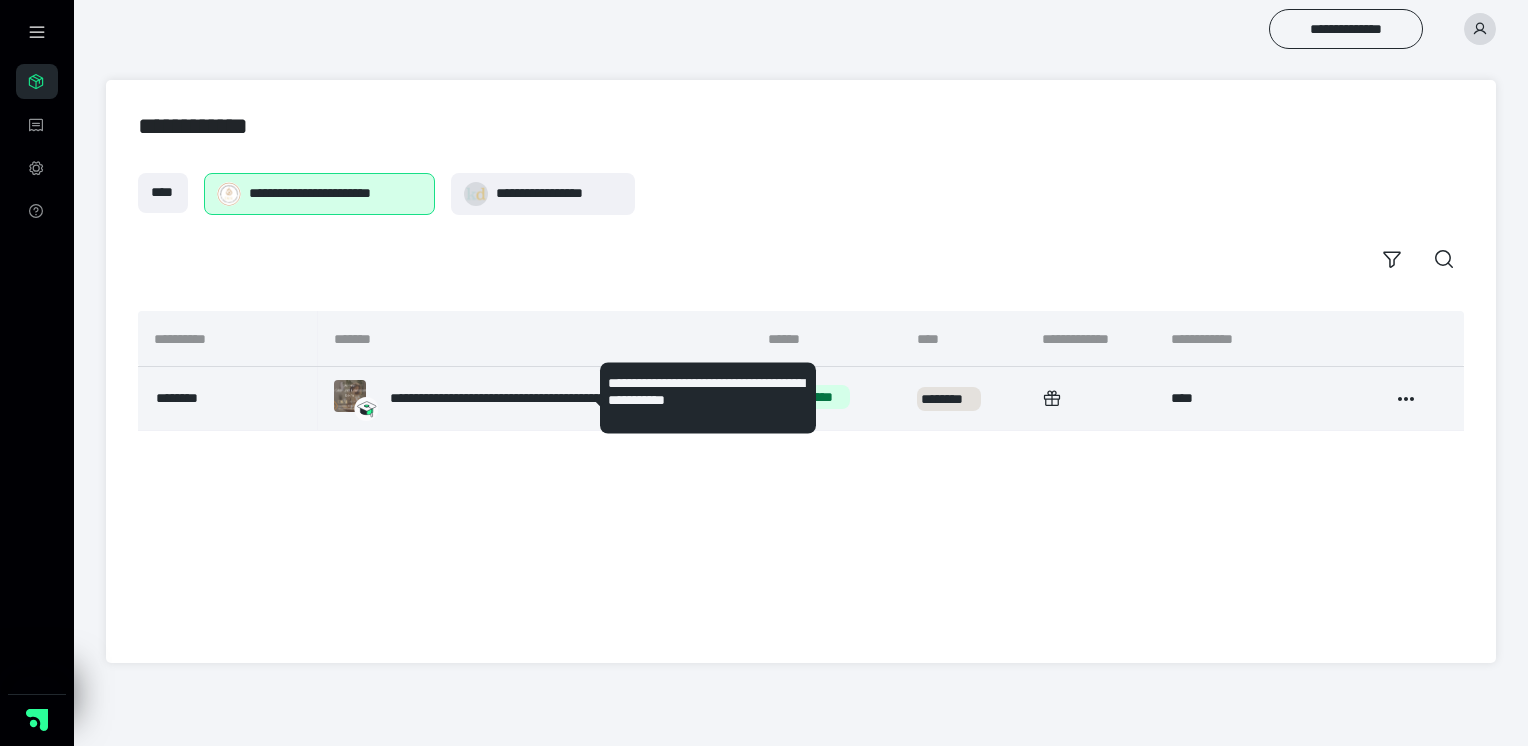 click on "**********" at bounding box center (512, 398) 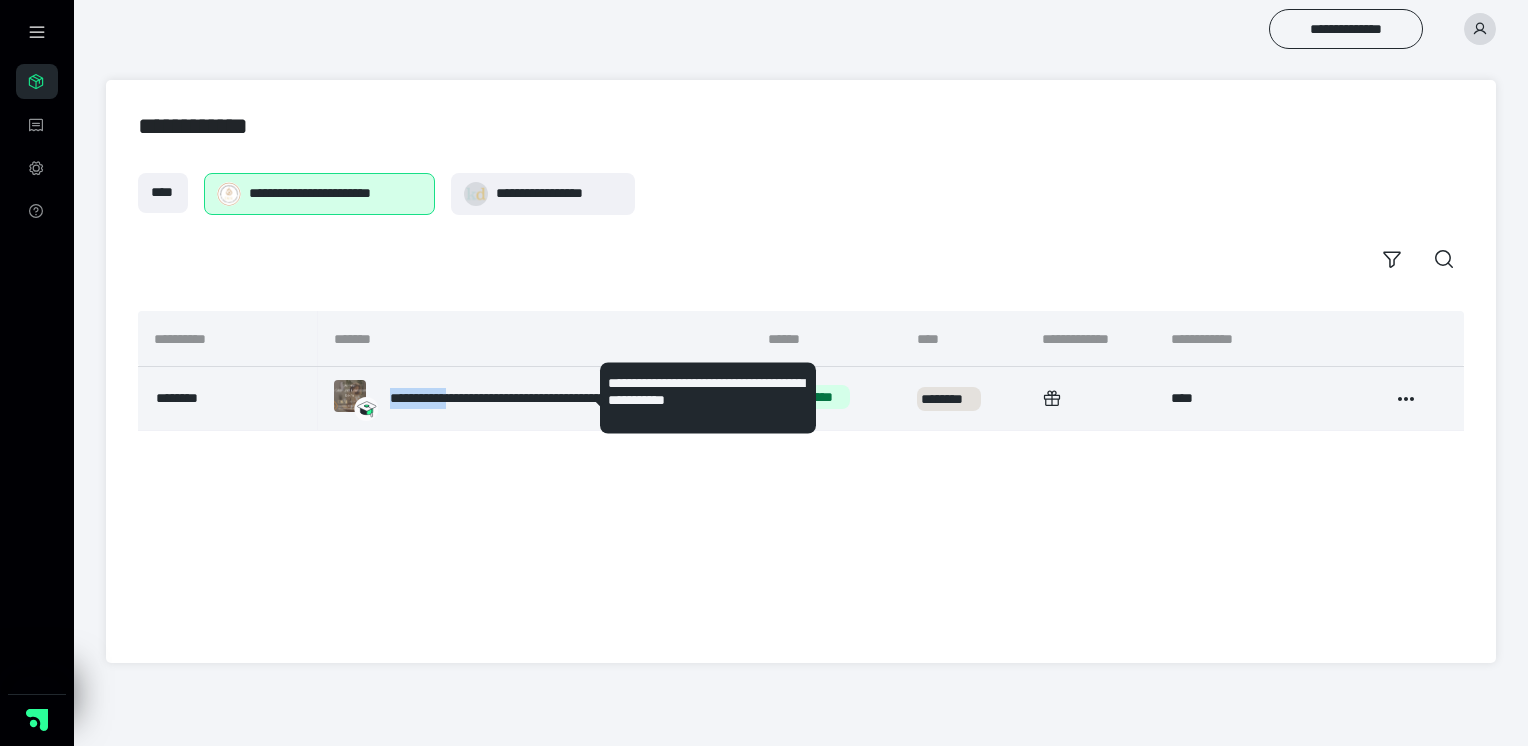 click on "**********" at bounding box center [512, 398] 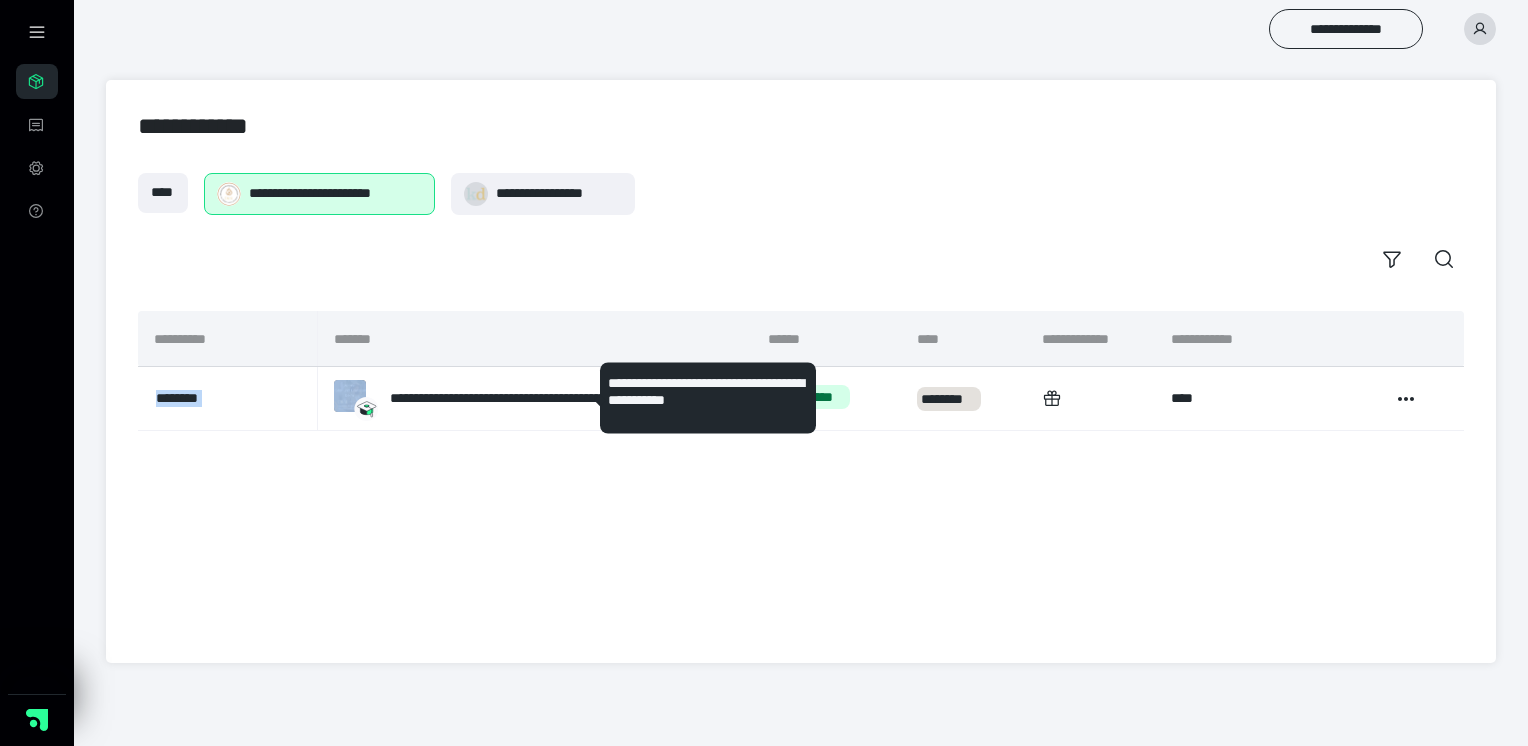 drag, startPoint x: 418, startPoint y: 406, endPoint x: 305, endPoint y: 331, distance: 135.62448 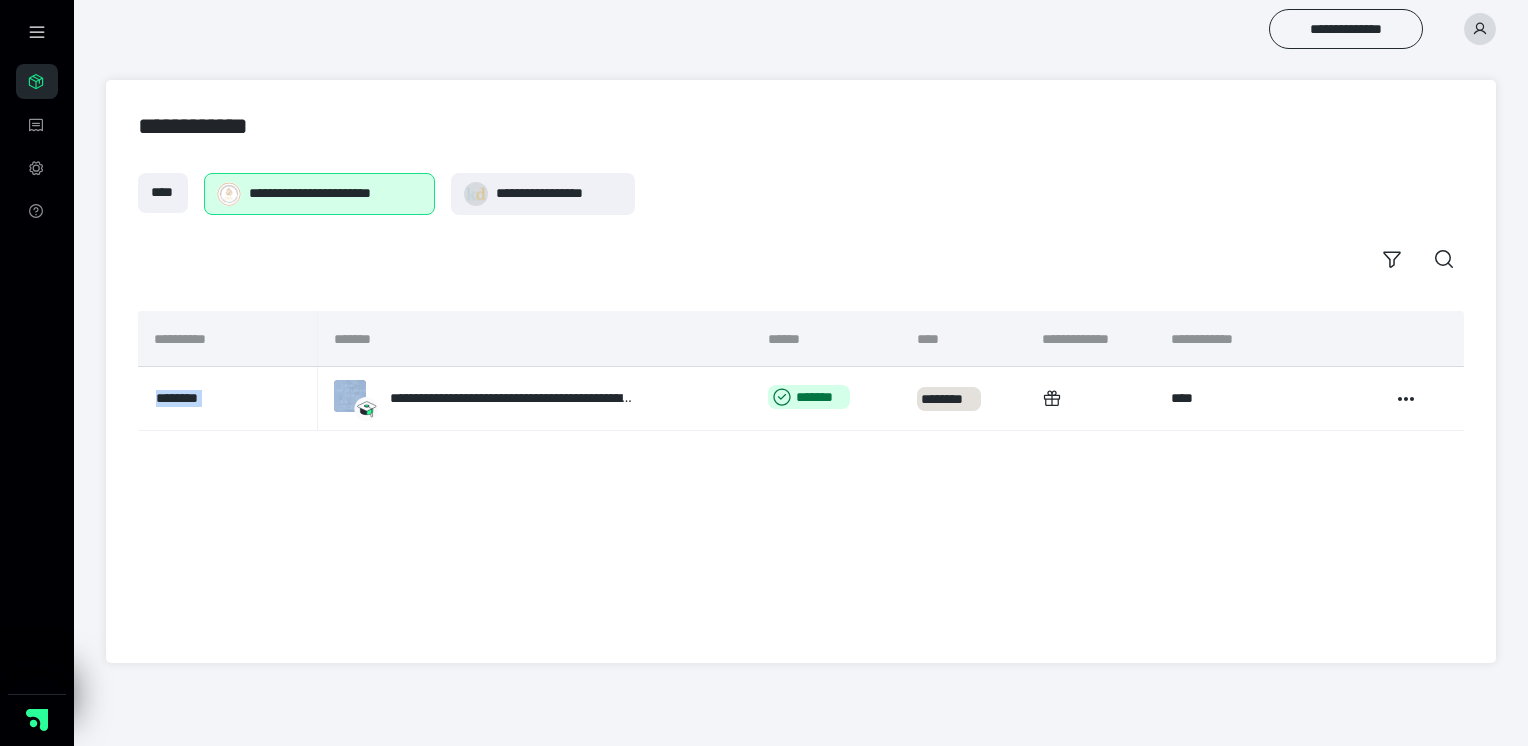 click on "*******" at bounding box center (352, 339) 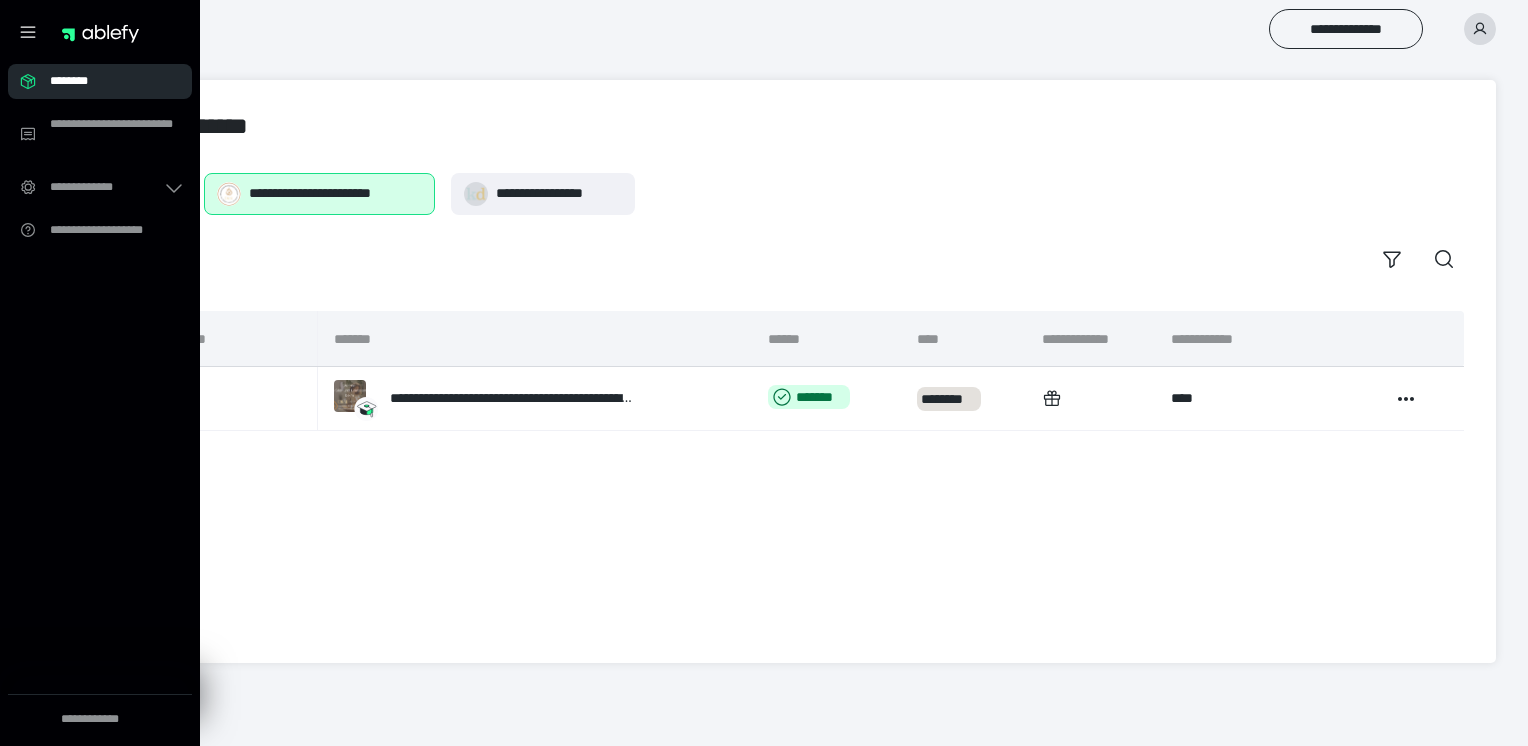 click on "********" at bounding box center [100, 81] 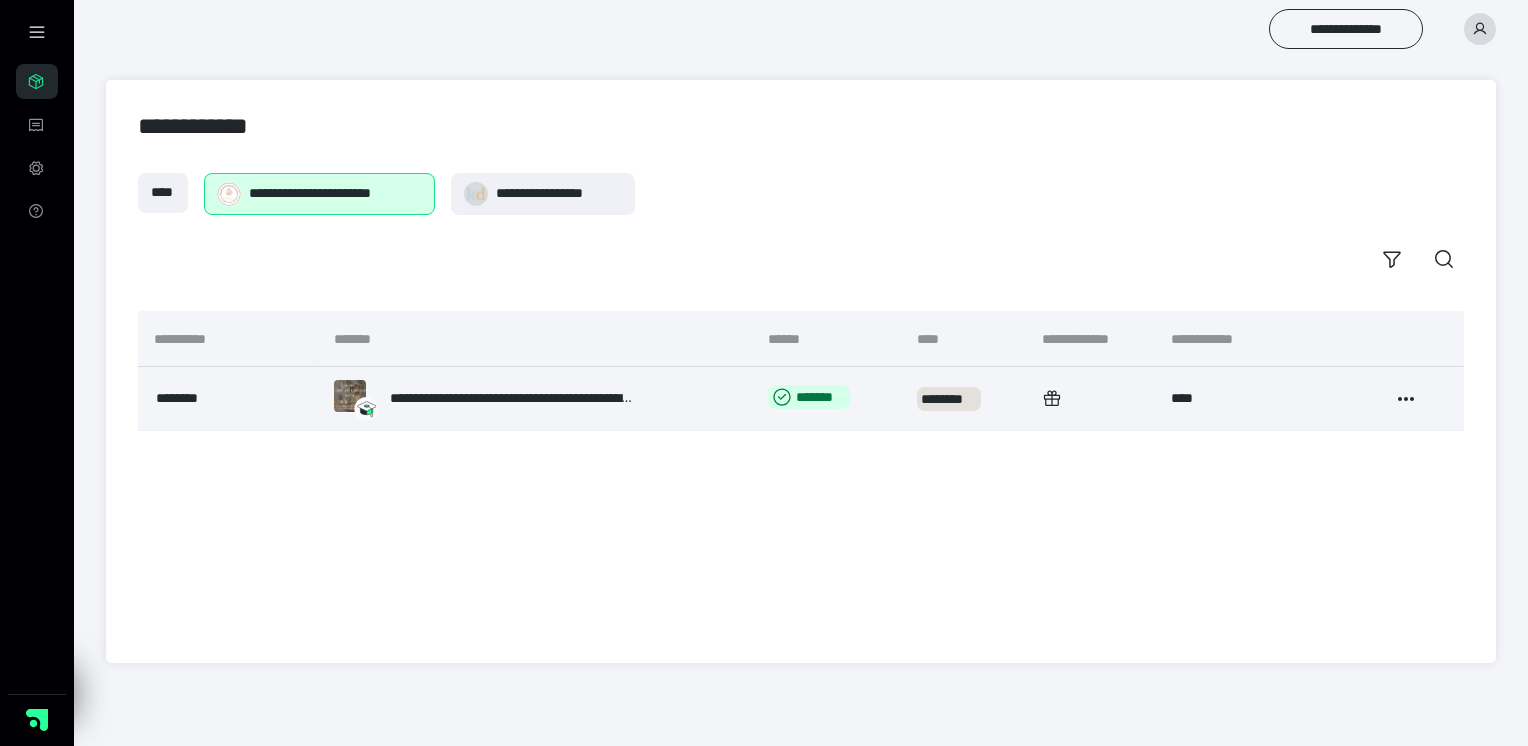 click on "**********" at bounding box center (484, 398) 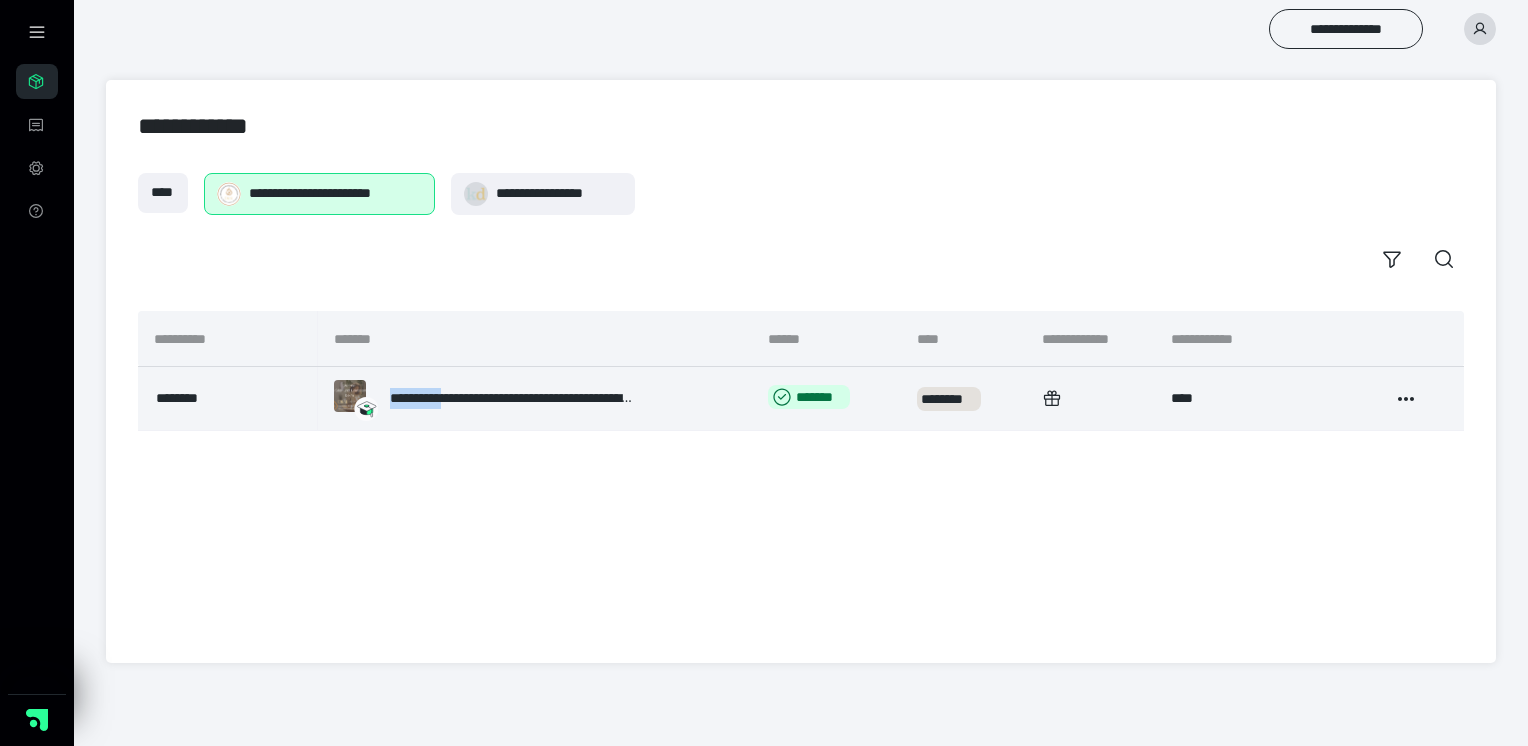 click on "**********" at bounding box center [484, 398] 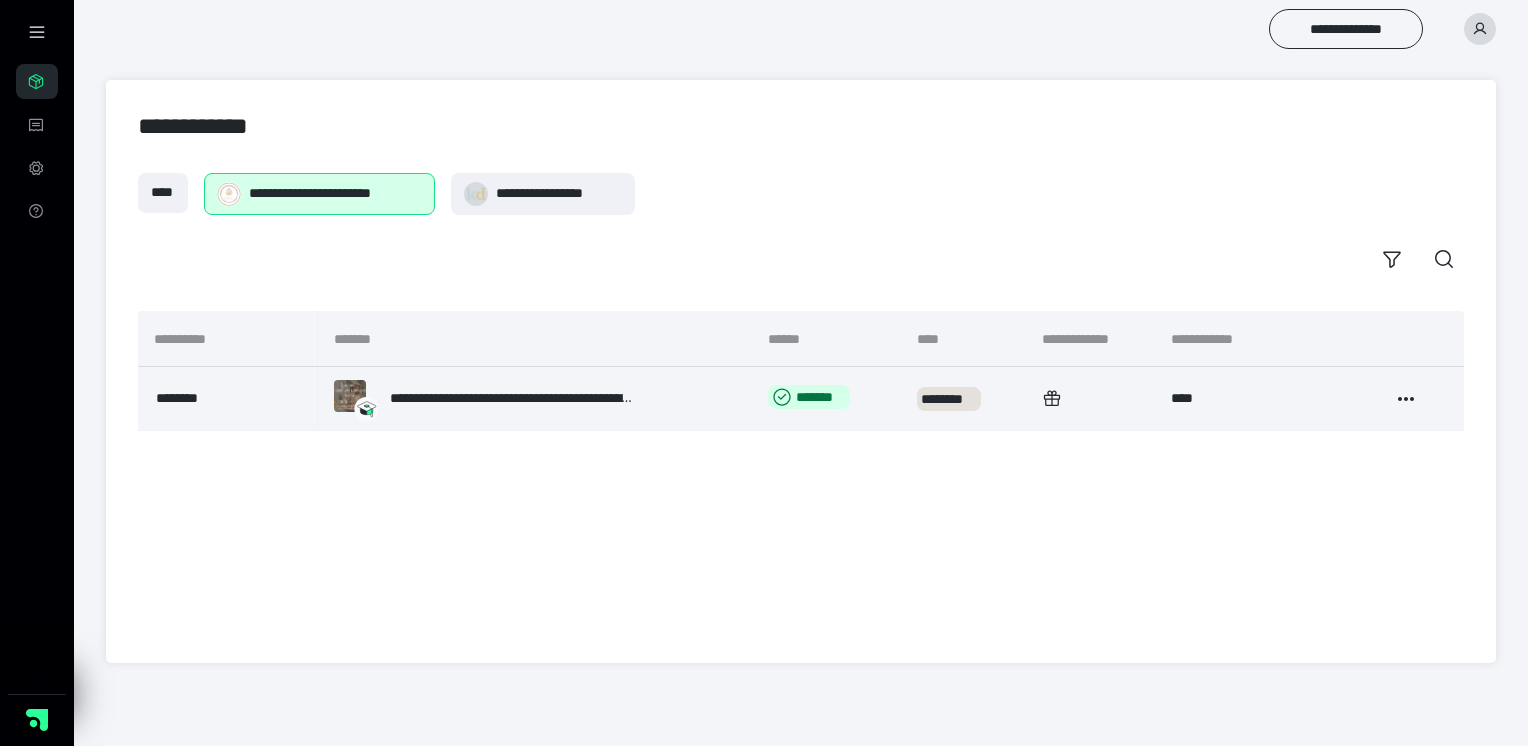 click at bounding box center [1417, 399] 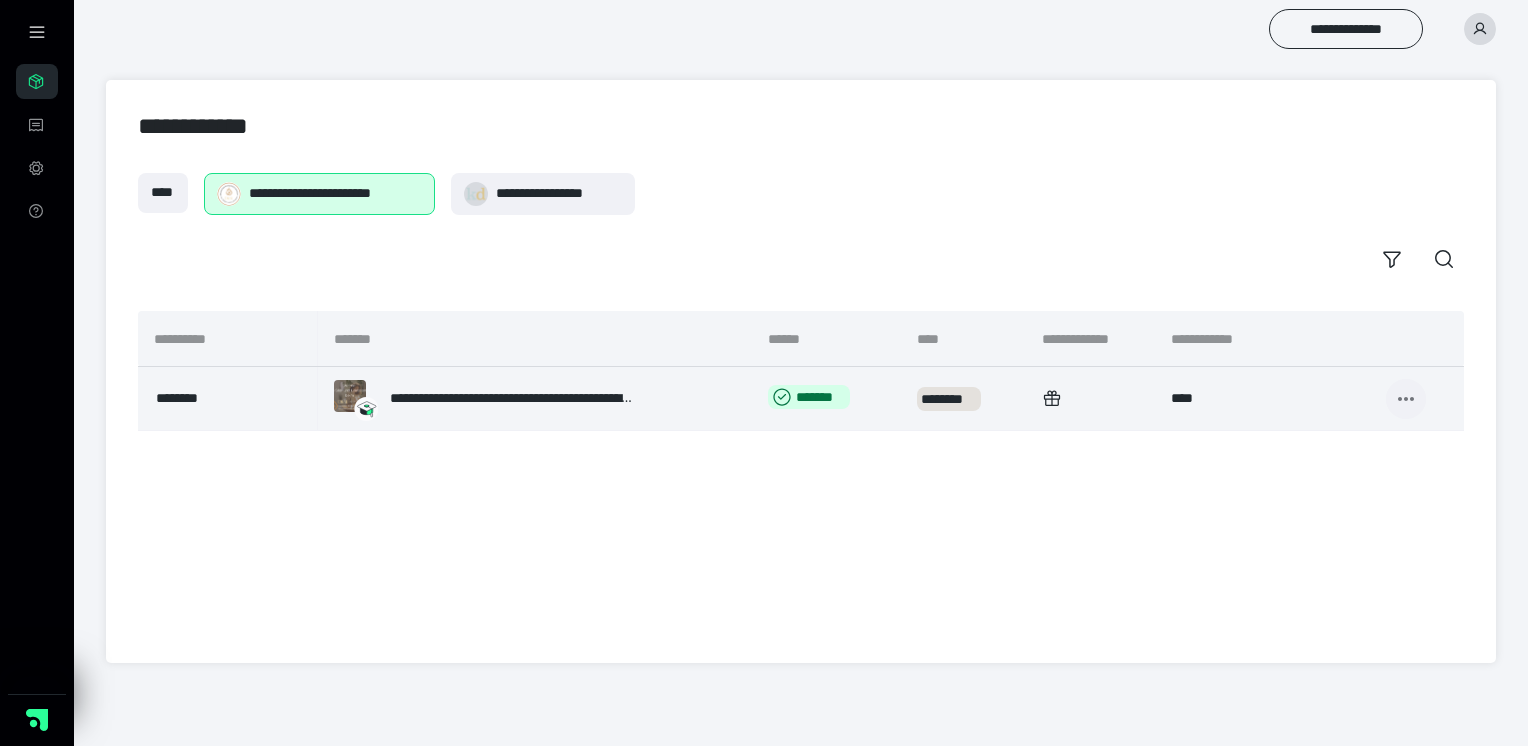 click 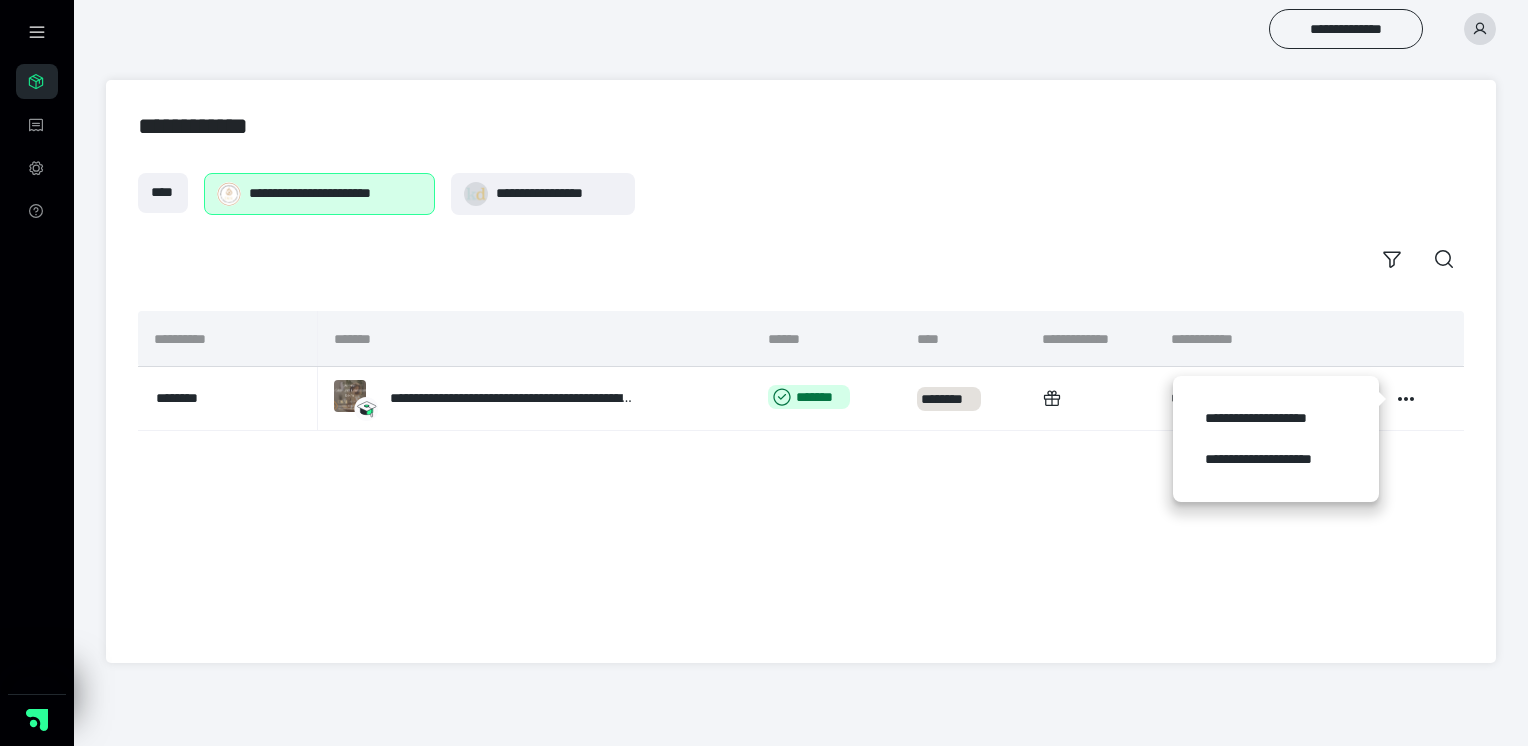 click on "**********" at bounding box center [335, 193] 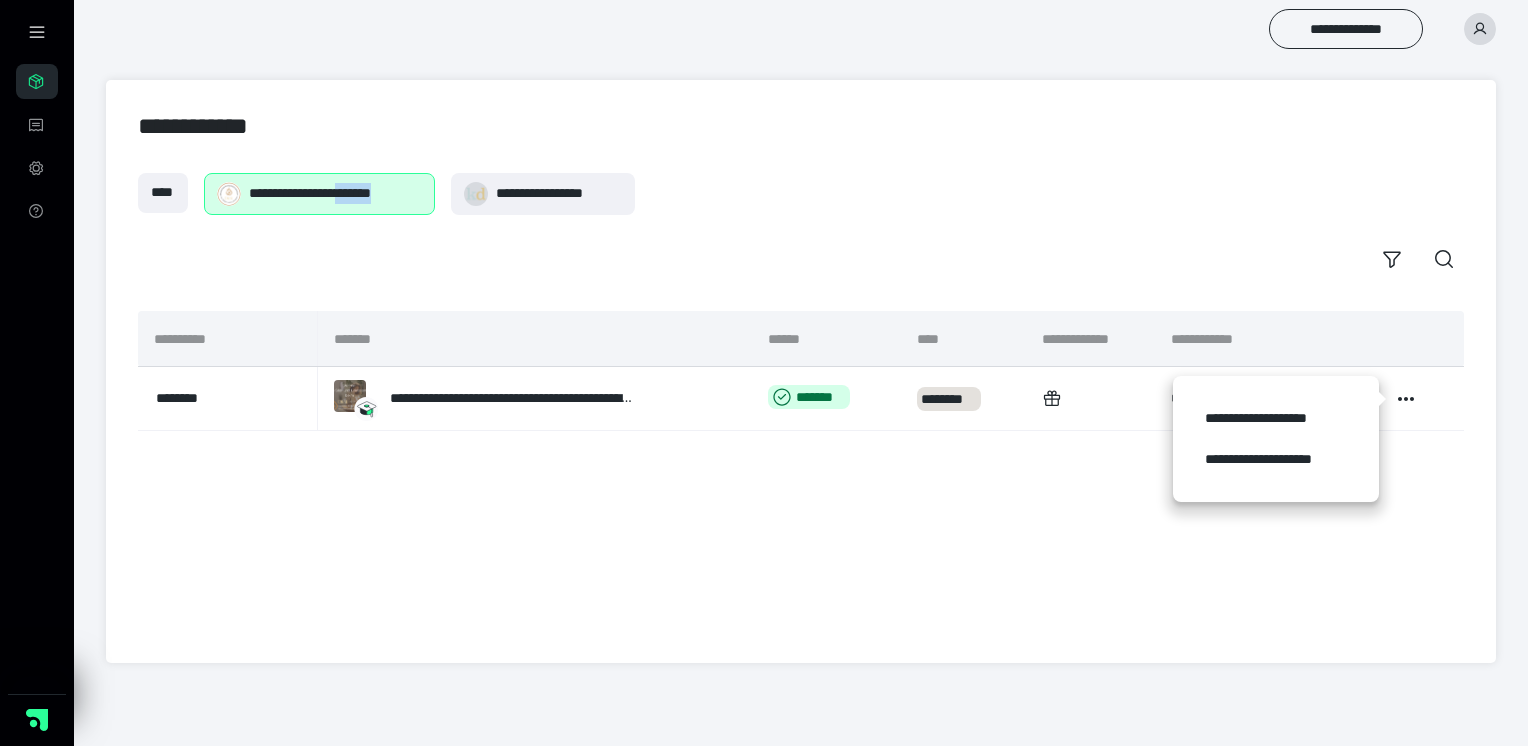 click on "**********" at bounding box center [335, 193] 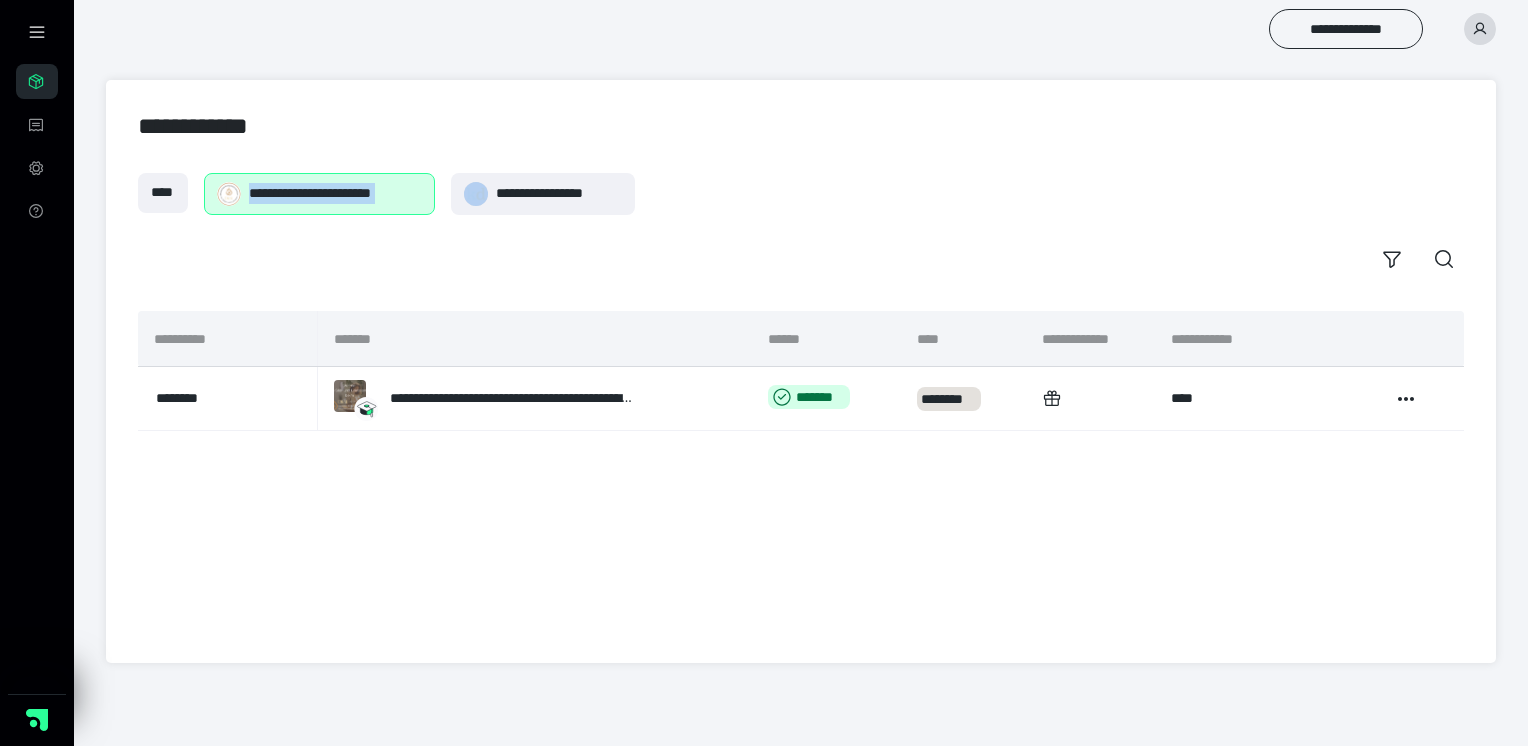 click on "**********" at bounding box center [335, 193] 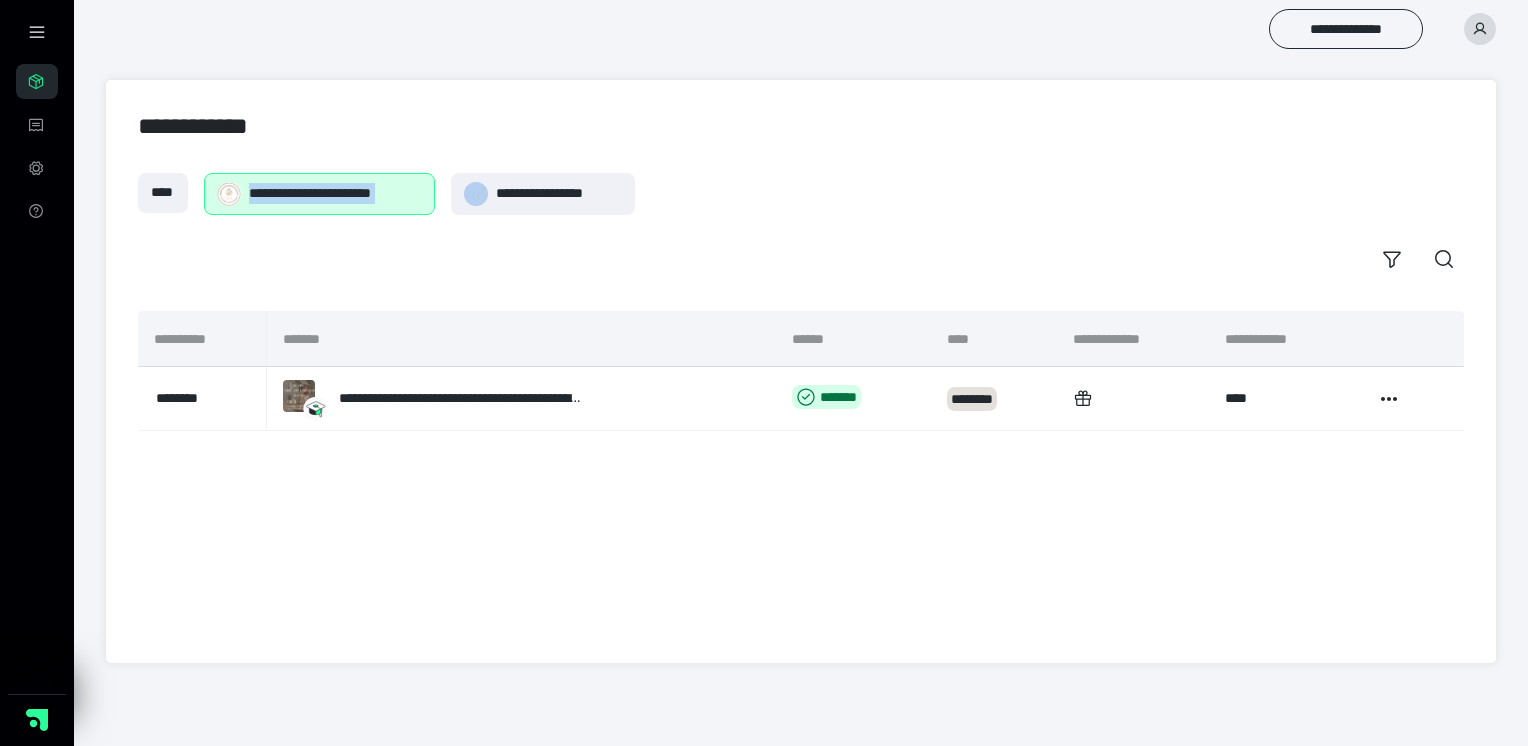 click on "**********" at bounding box center (335, 193) 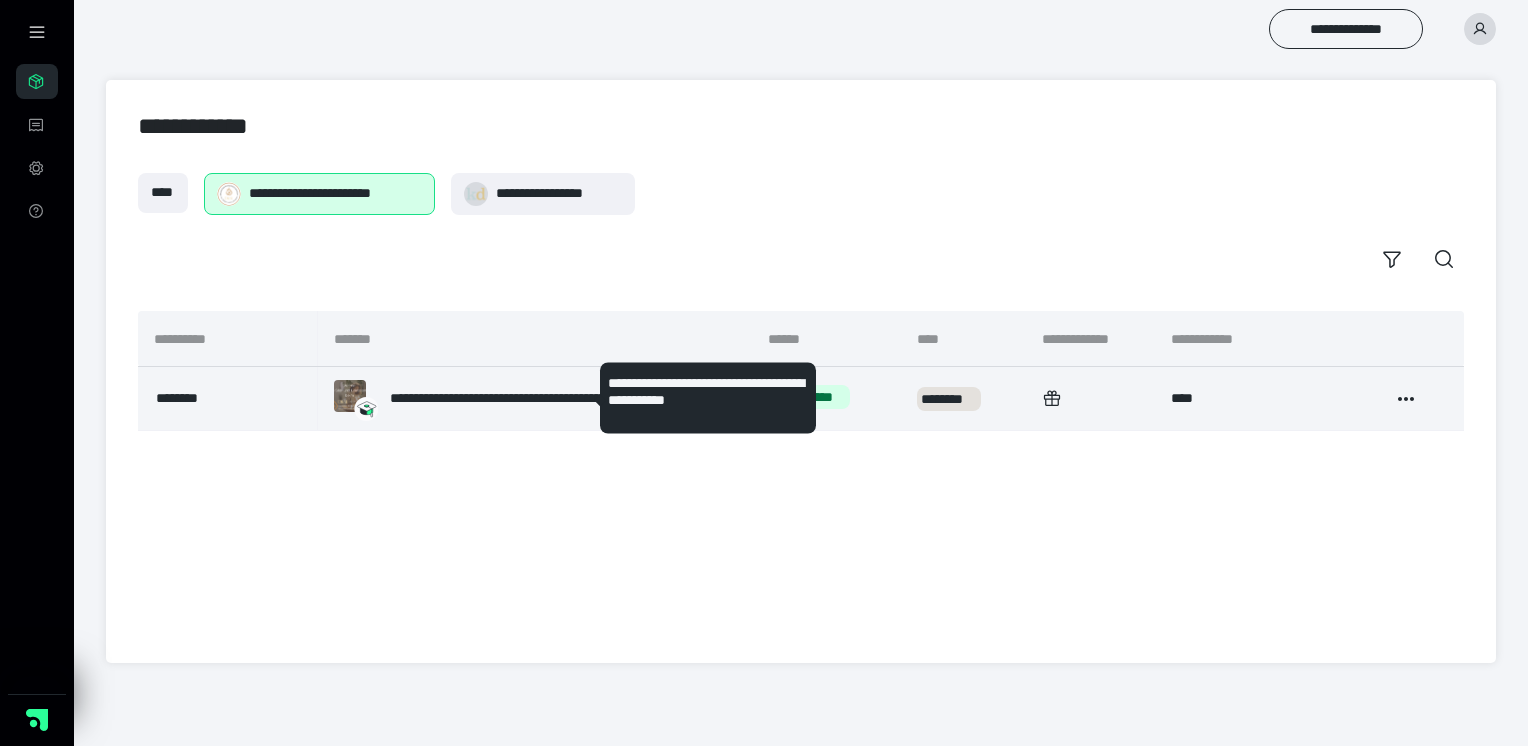 click on "**********" at bounding box center [512, 398] 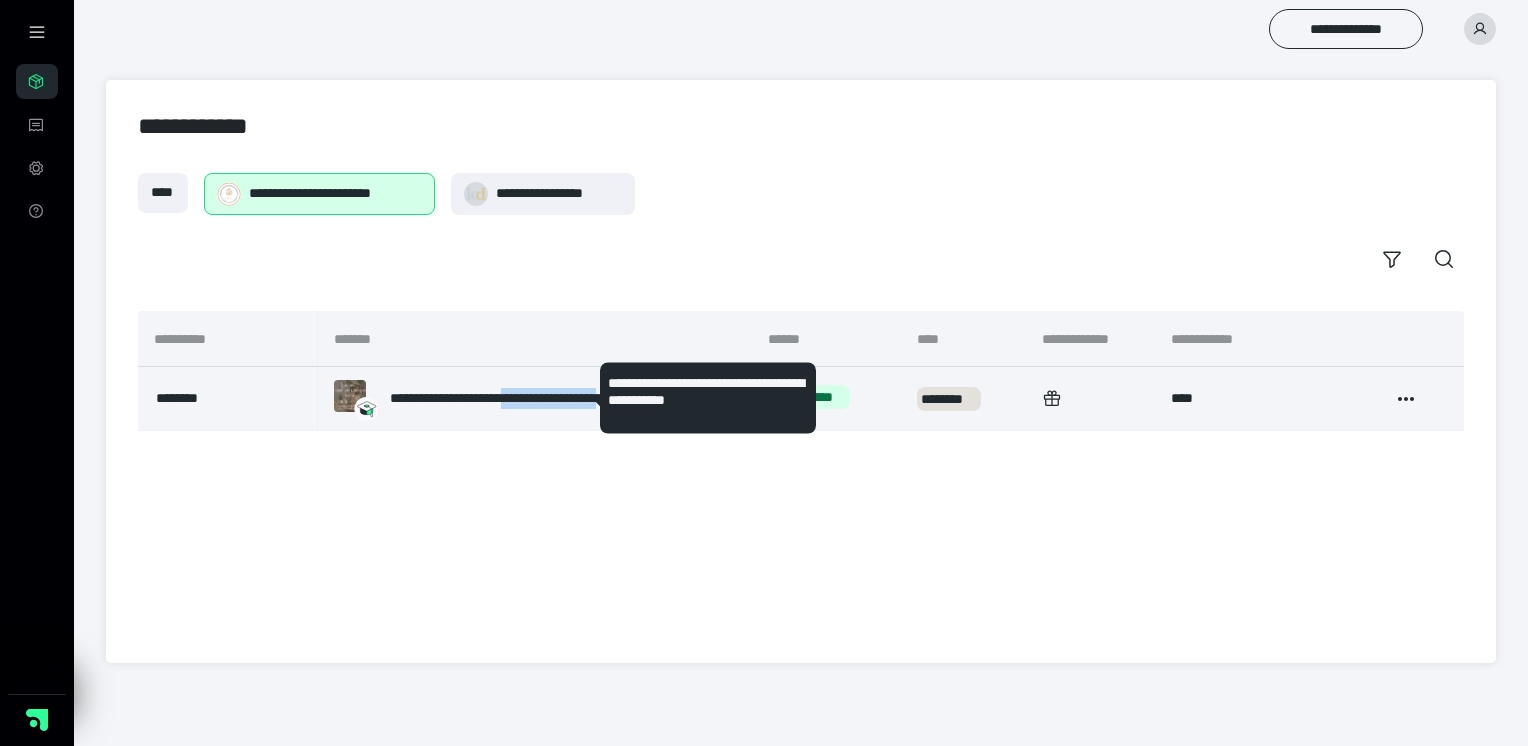 click on "**********" at bounding box center (512, 398) 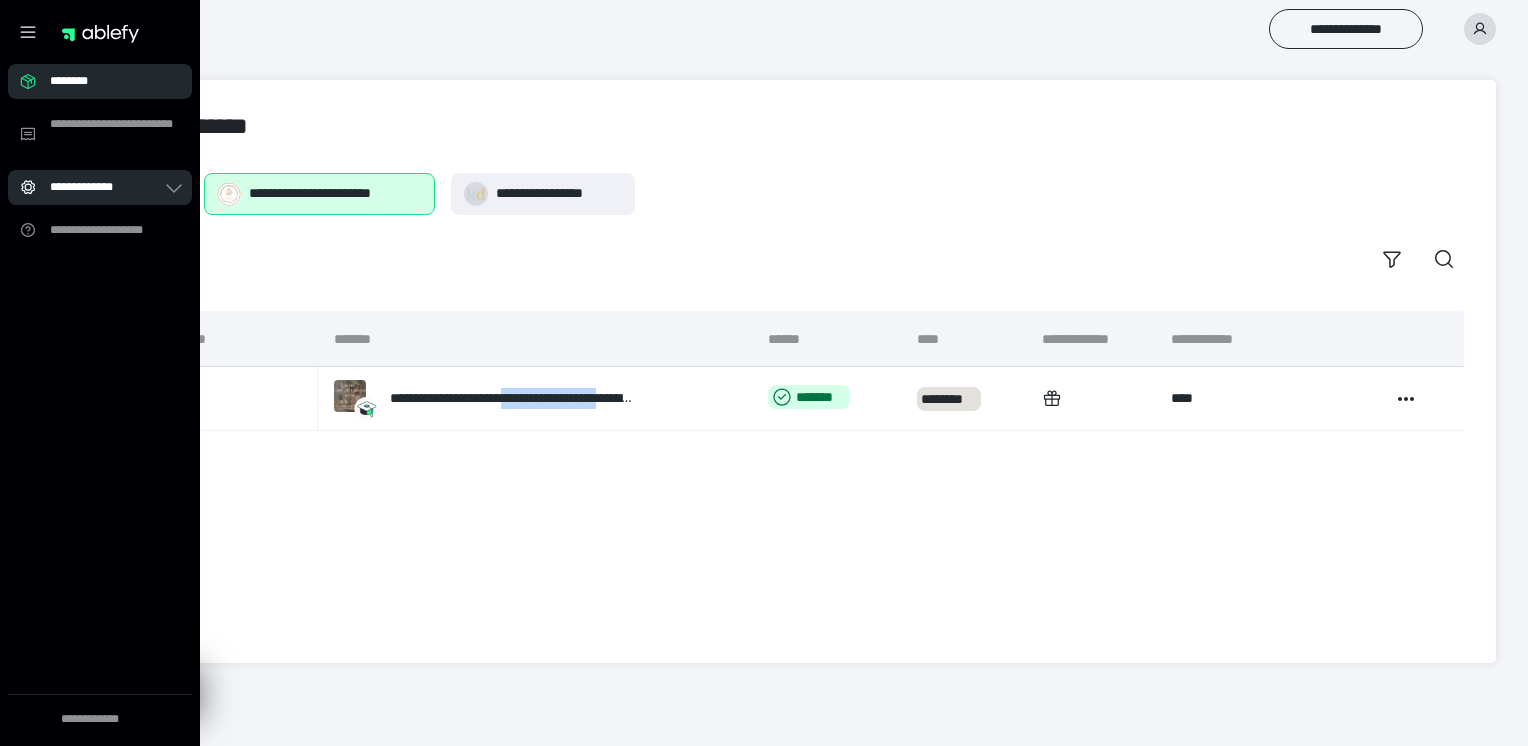 click on "**********" at bounding box center (106, 187) 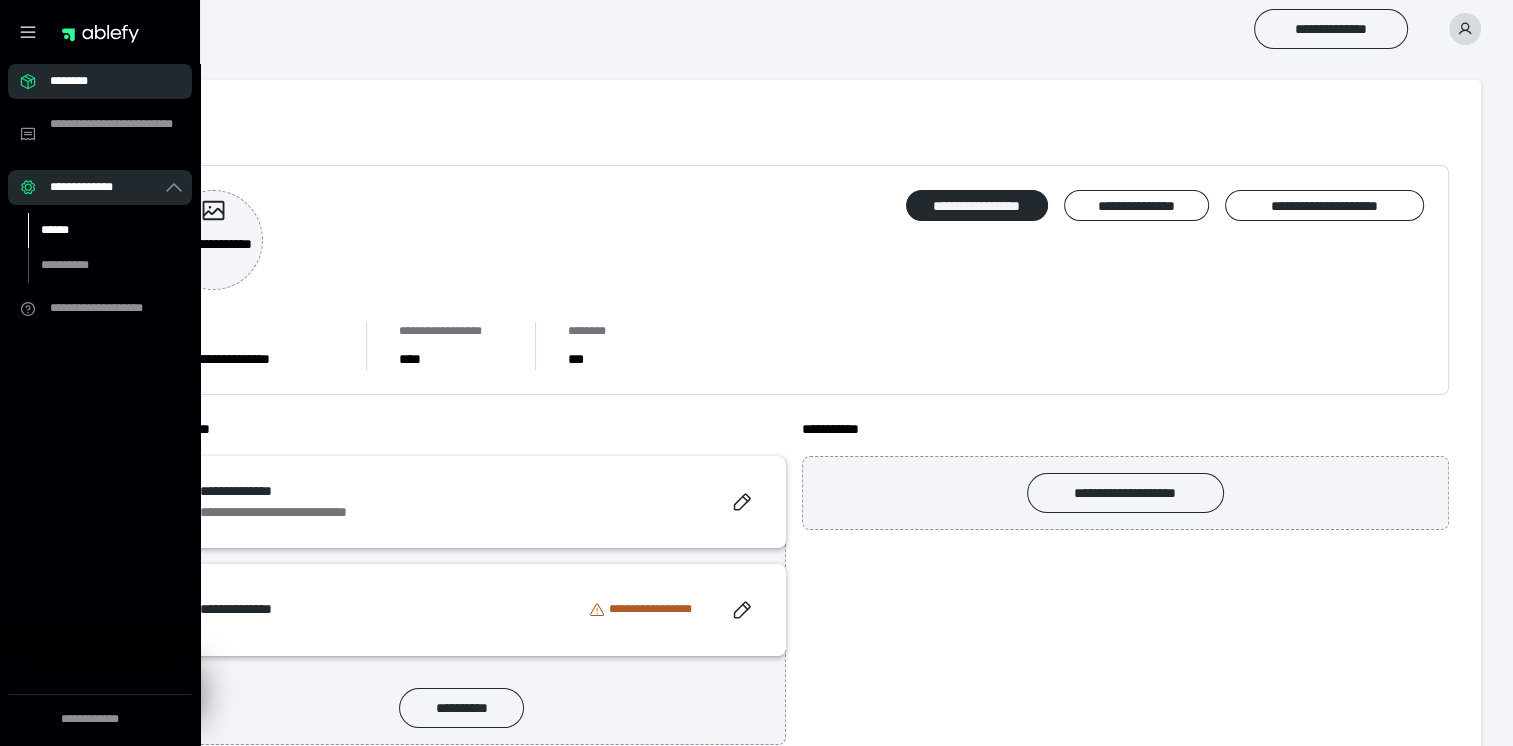 click on "******" at bounding box center (97, 230) 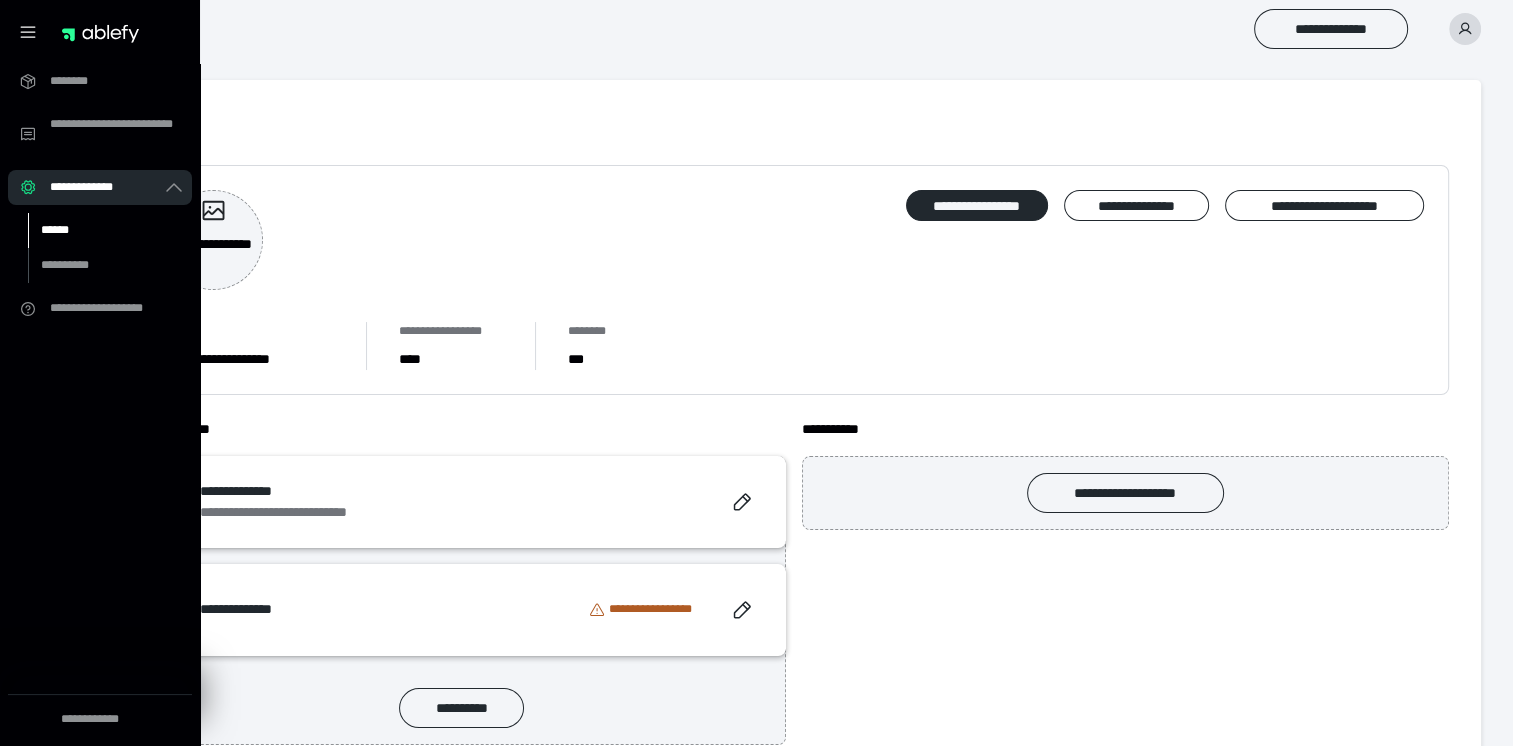 click on "******" at bounding box center (97, 230) 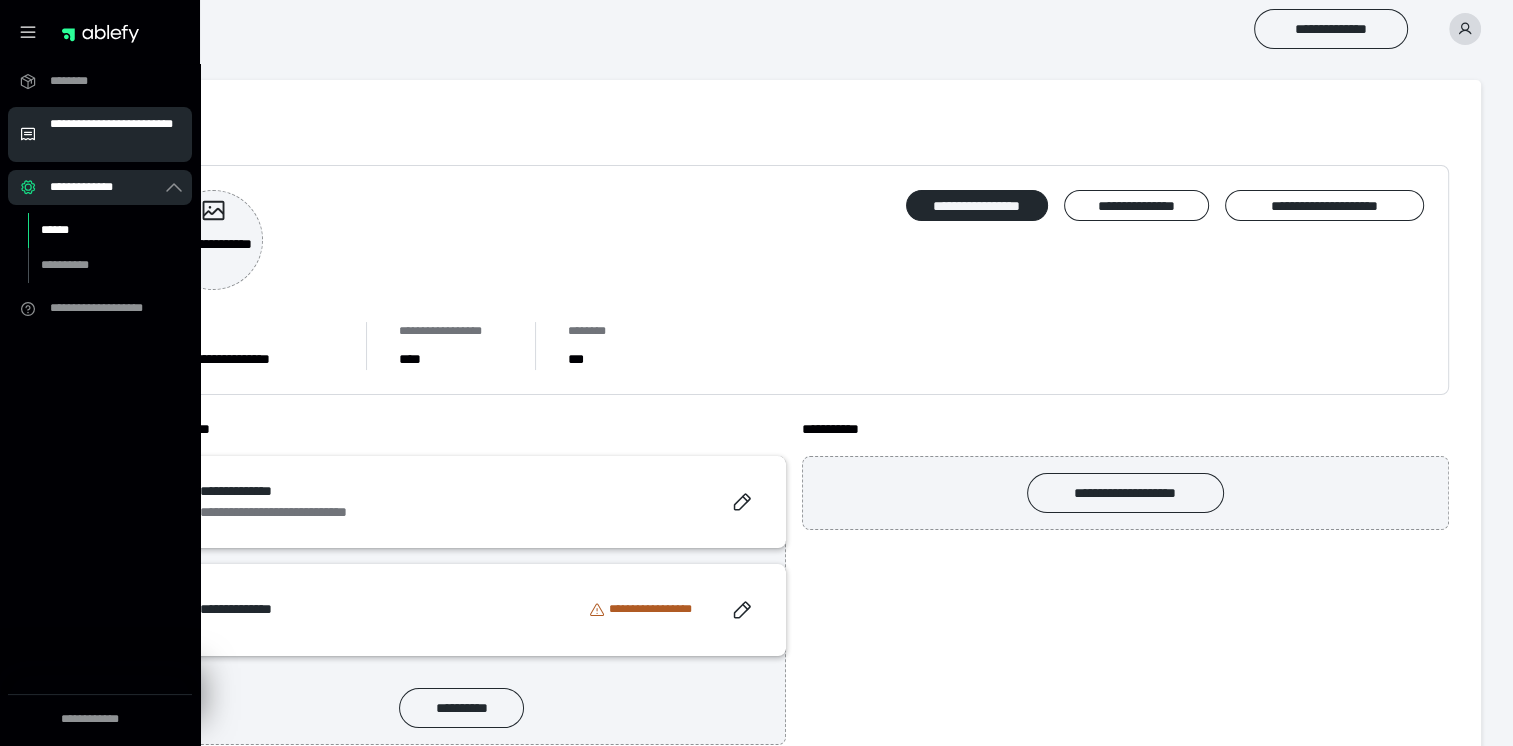 click on "**********" at bounding box center (100, 134) 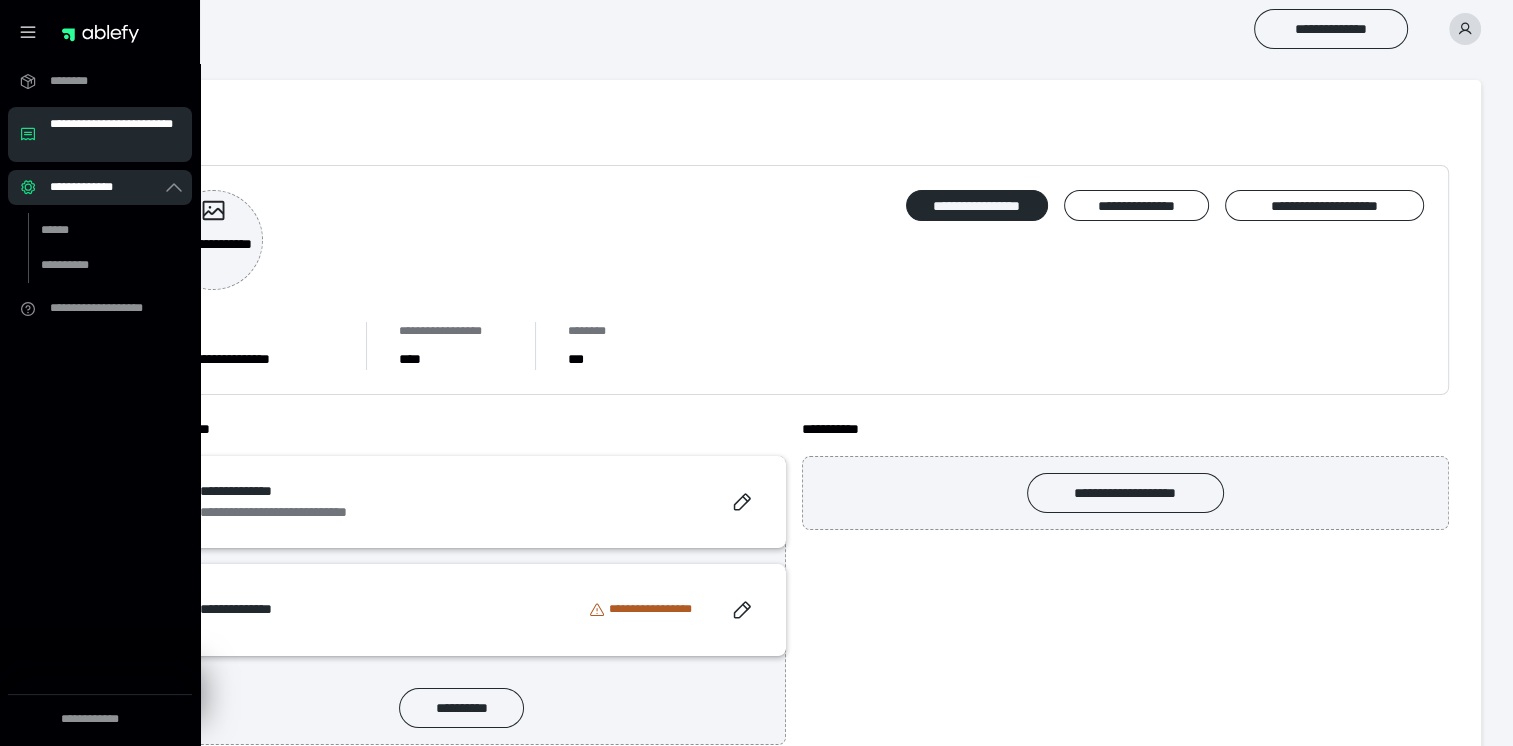 click on "**********" at bounding box center (100, 134) 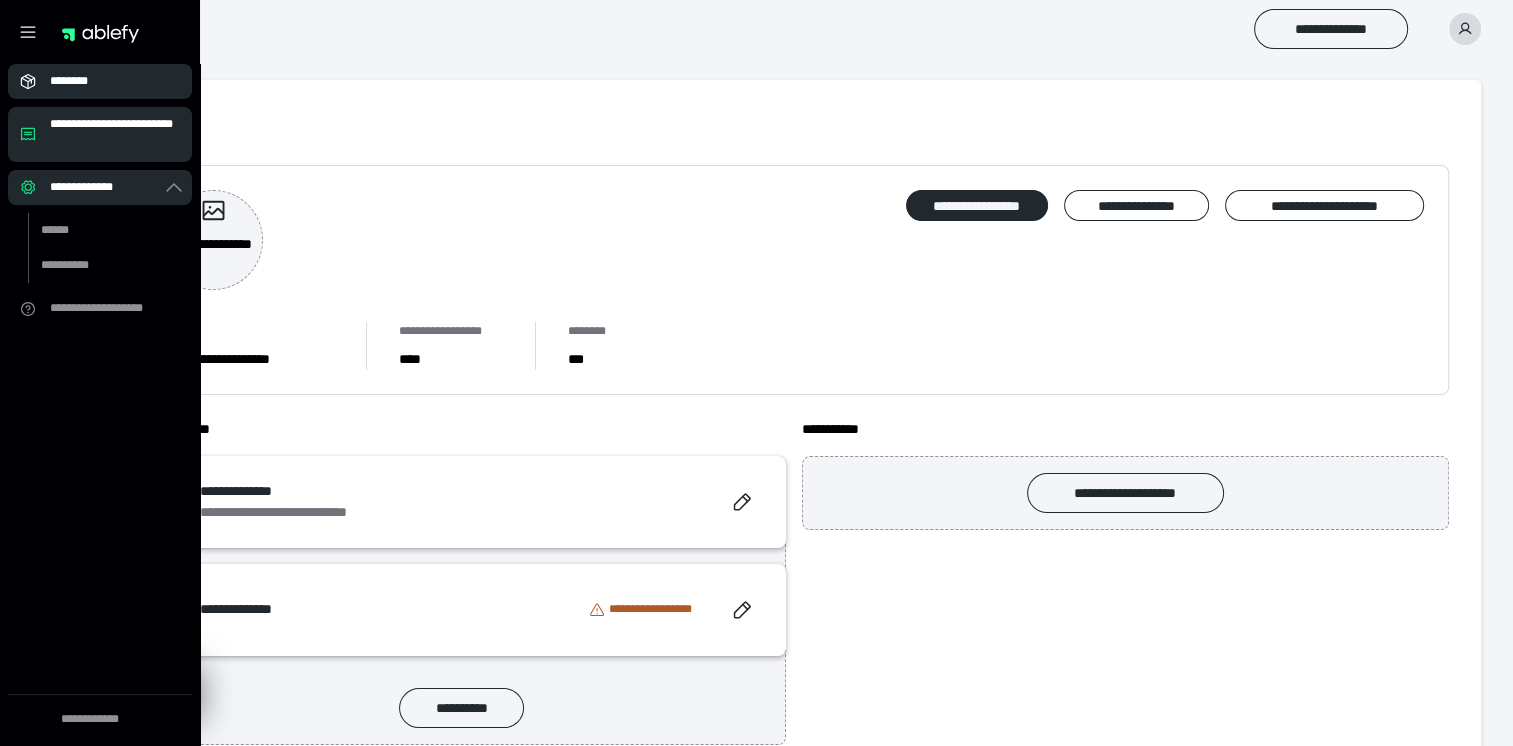 click on "********" at bounding box center (106, 81) 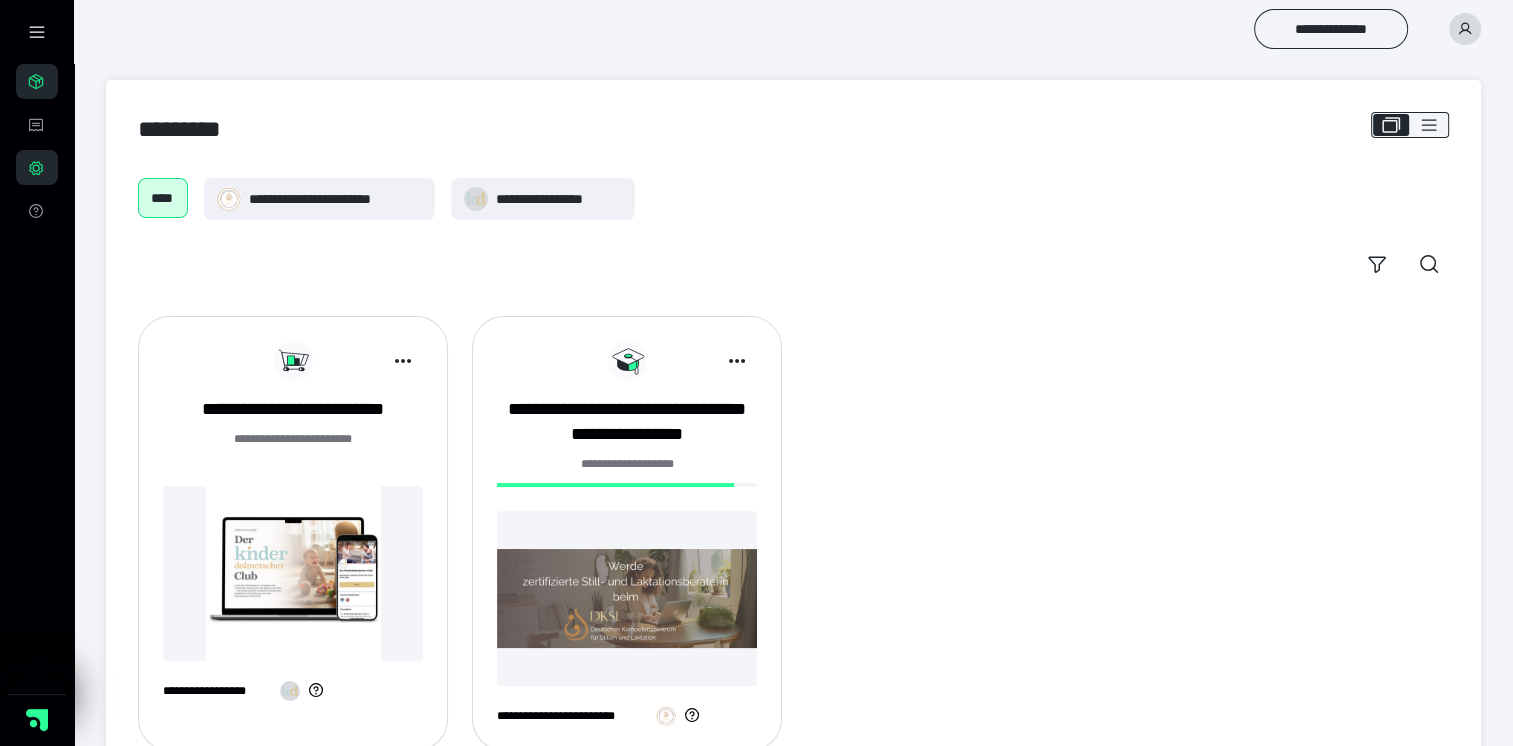 scroll, scrollTop: 60, scrollLeft: 0, axis: vertical 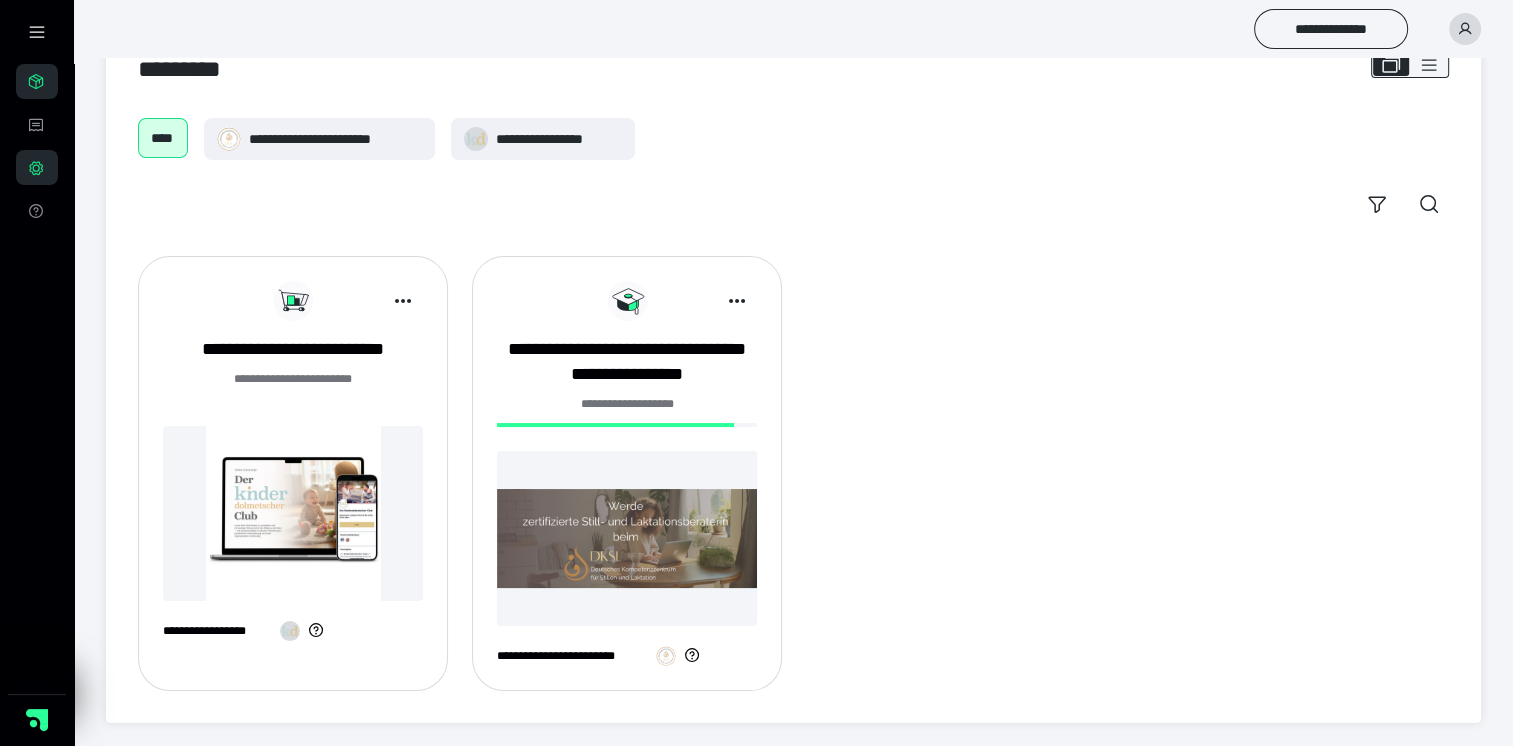 click at bounding box center (627, 538) 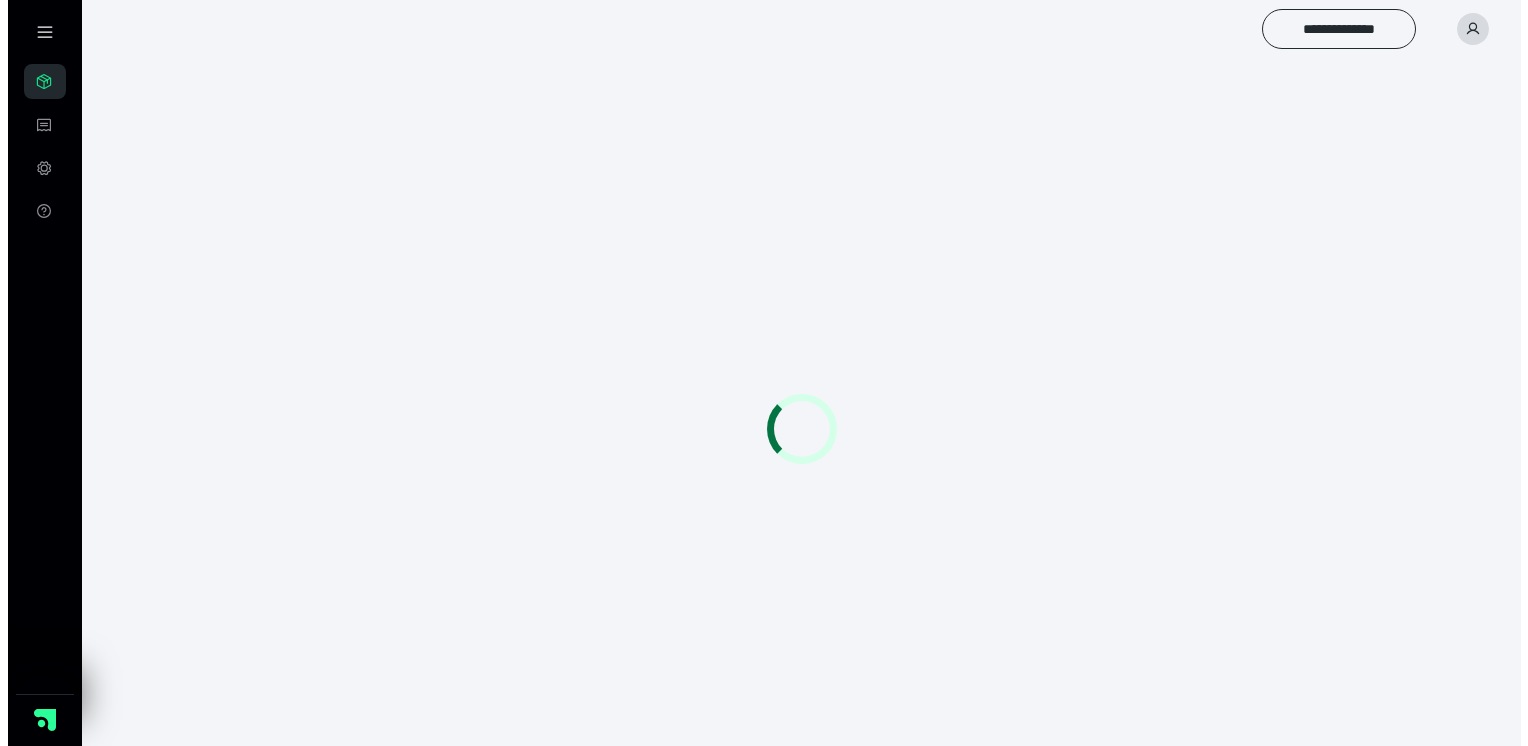 scroll, scrollTop: 0, scrollLeft: 0, axis: both 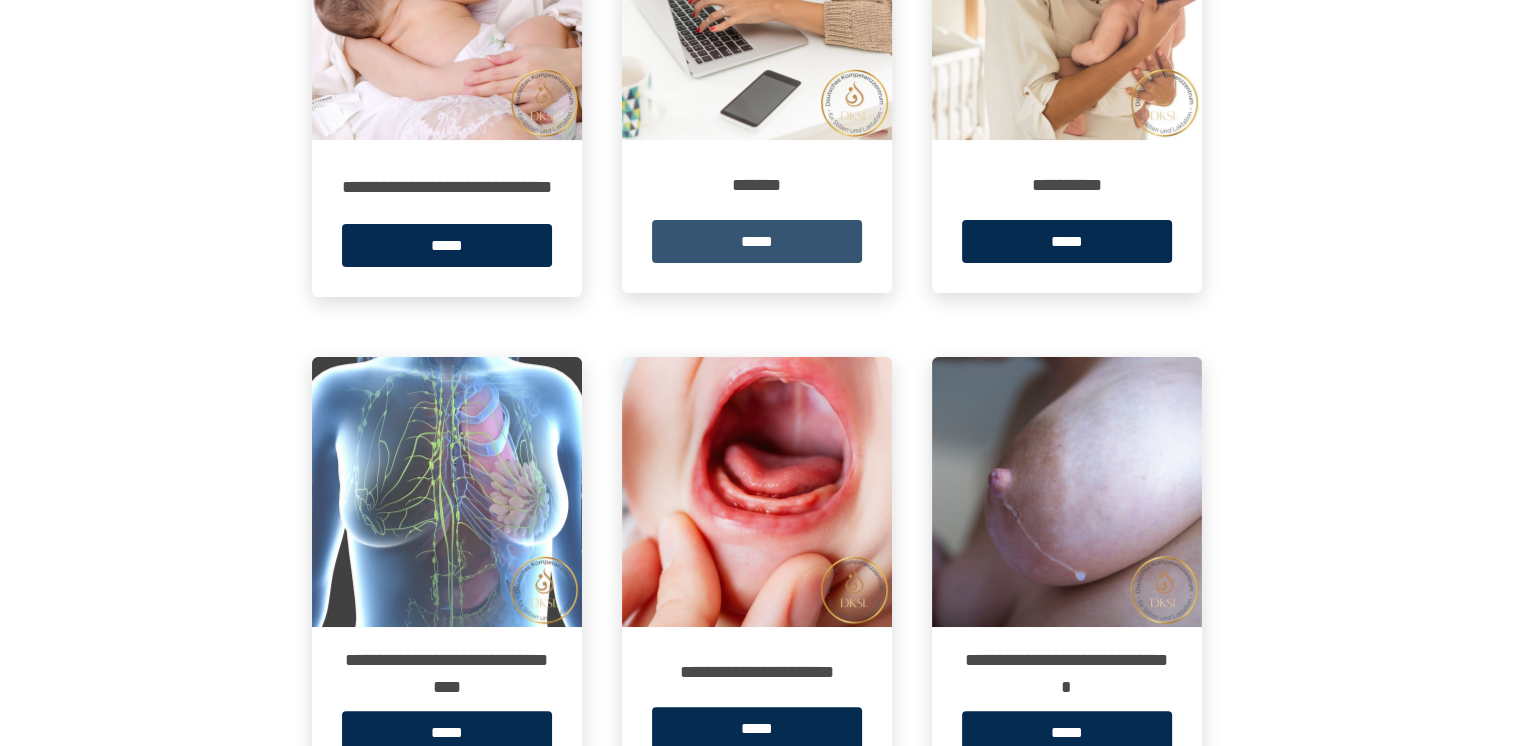 click on "*****" at bounding box center [757, 241] 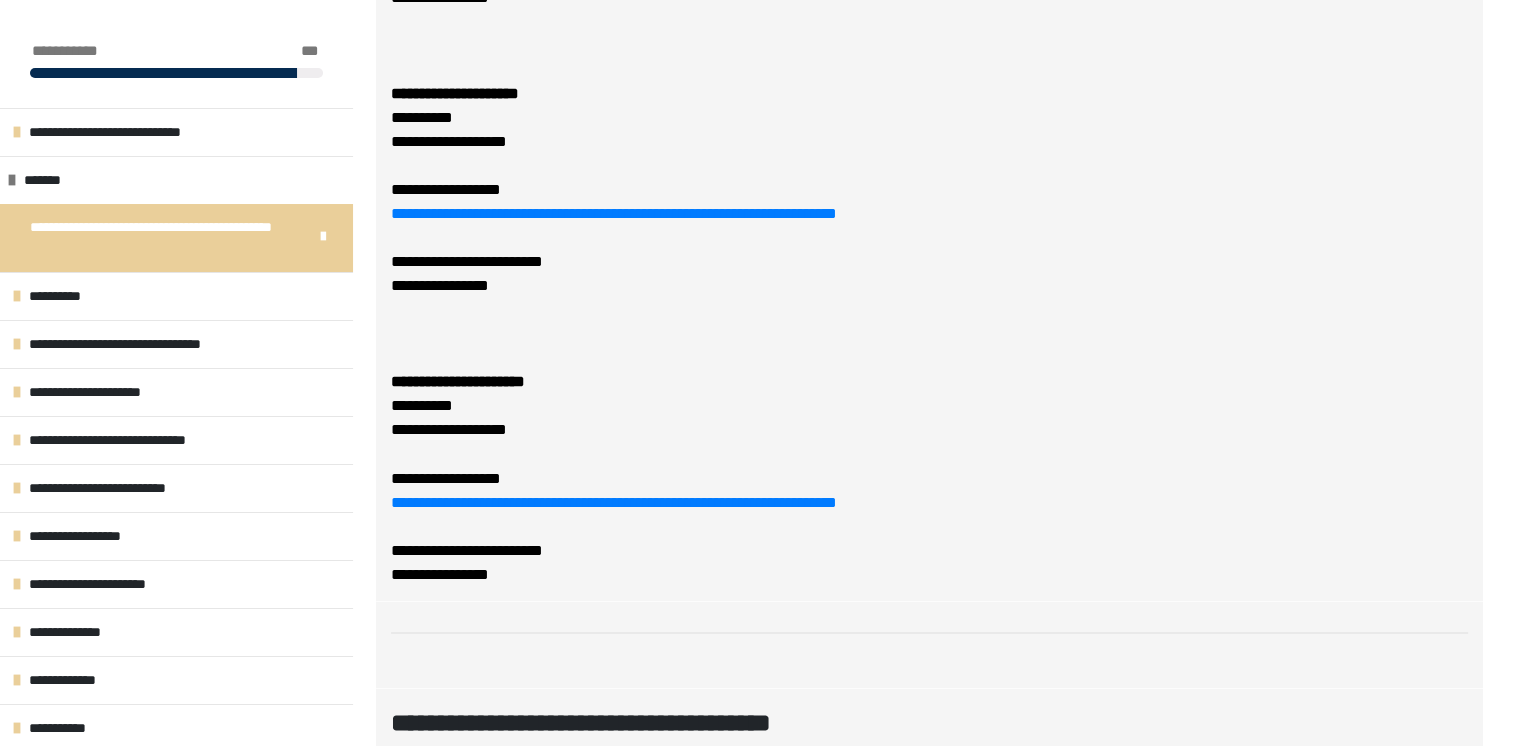scroll, scrollTop: 3317, scrollLeft: 0, axis: vertical 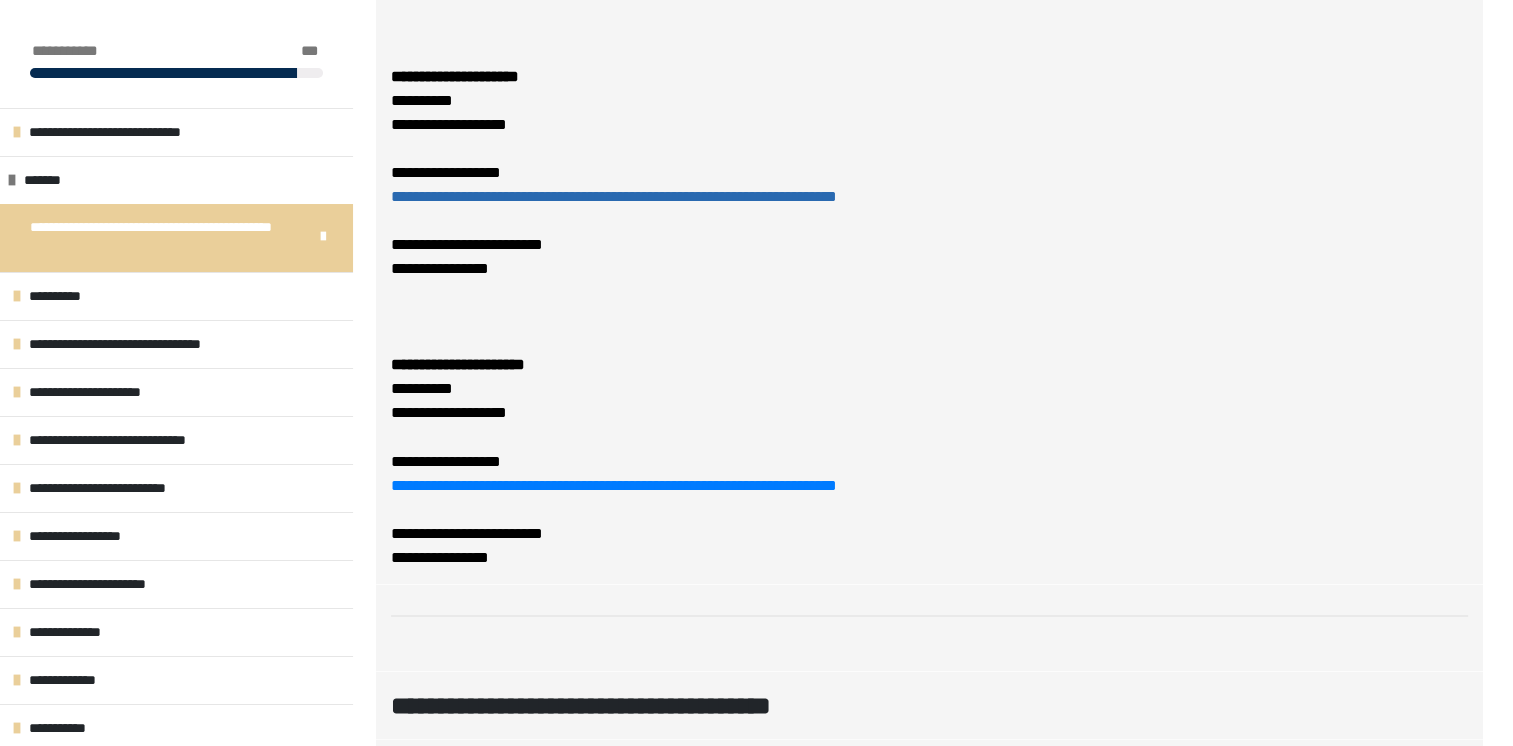 click on "**********" at bounding box center (614, 196) 